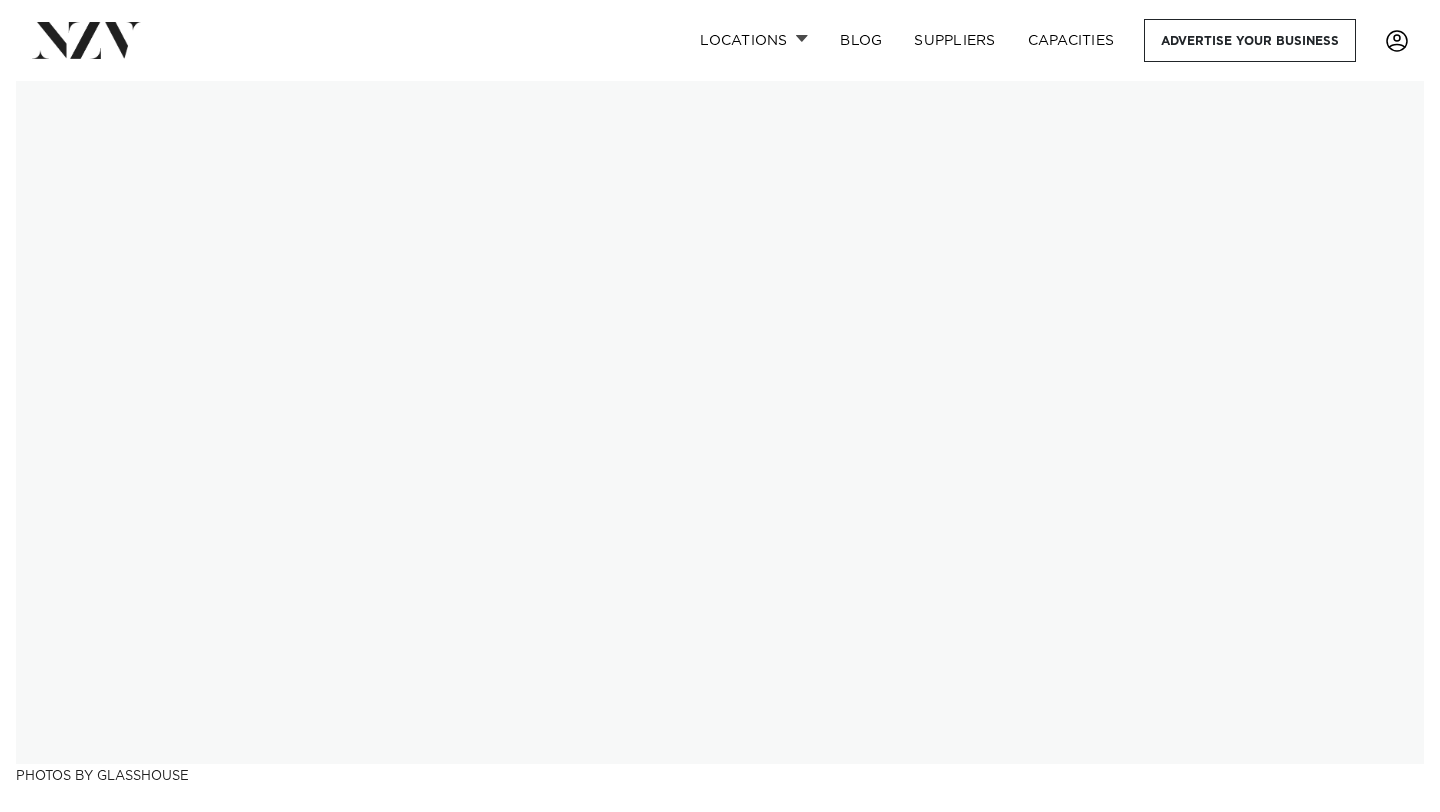scroll, scrollTop: 0, scrollLeft: 0, axis: both 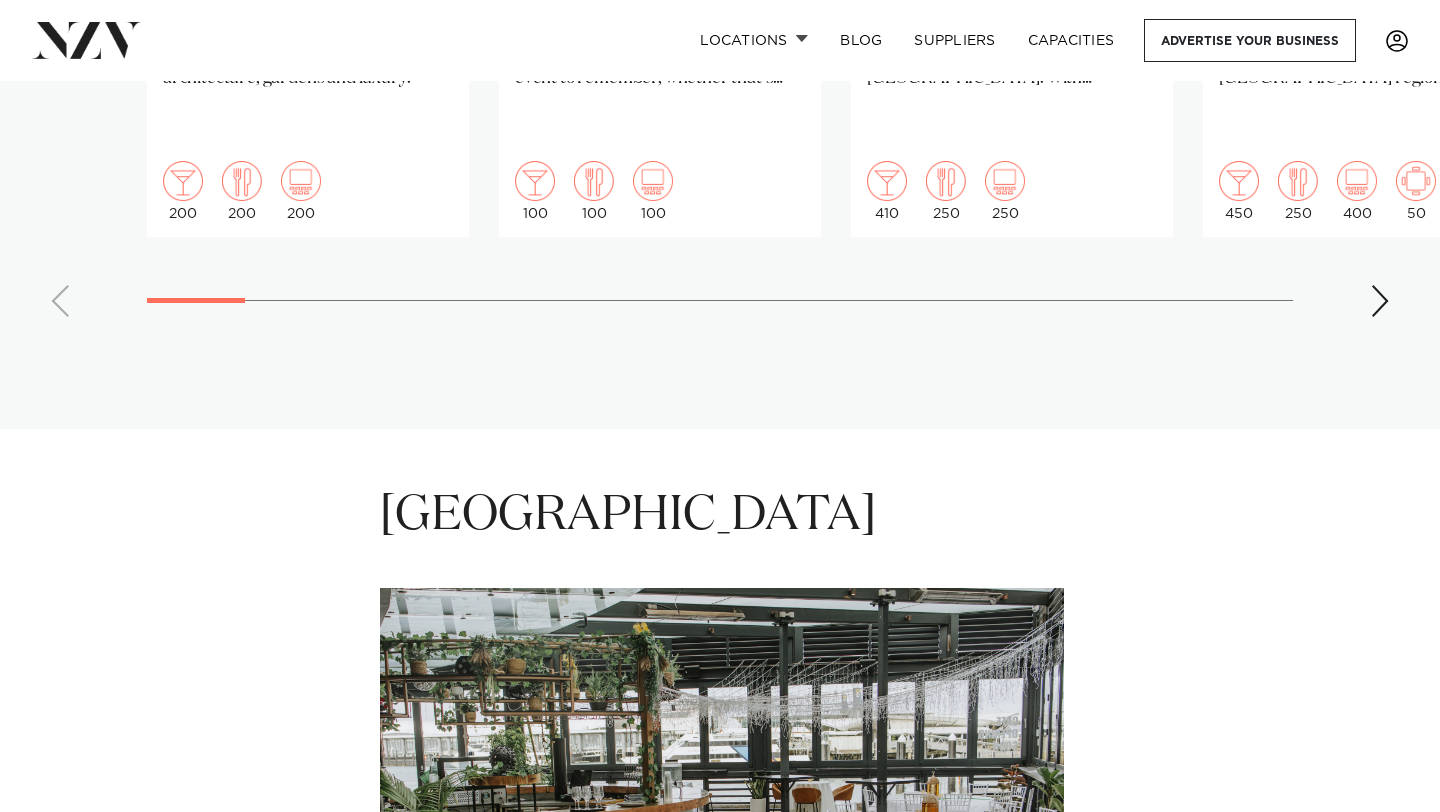 click on "Auckland
Lone Pine Estate
A venue with everlasting opulence, Lone Pine Estate is the culmination of Renaissance architecture, gardens and luxury.
200
200
200
Auckland
Abel Estate
100" at bounding box center [720, -151] 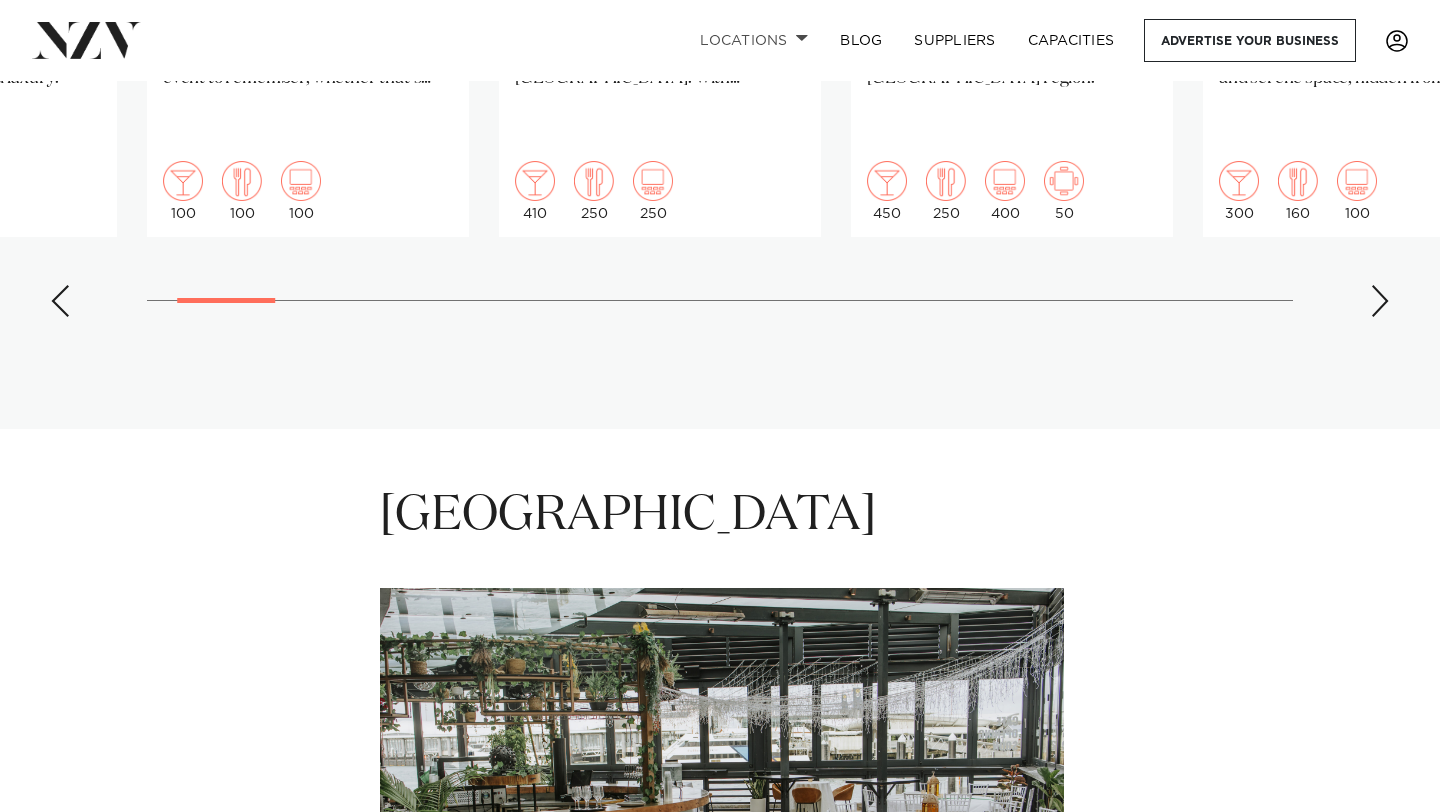 click on "Locations" at bounding box center [754, 40] 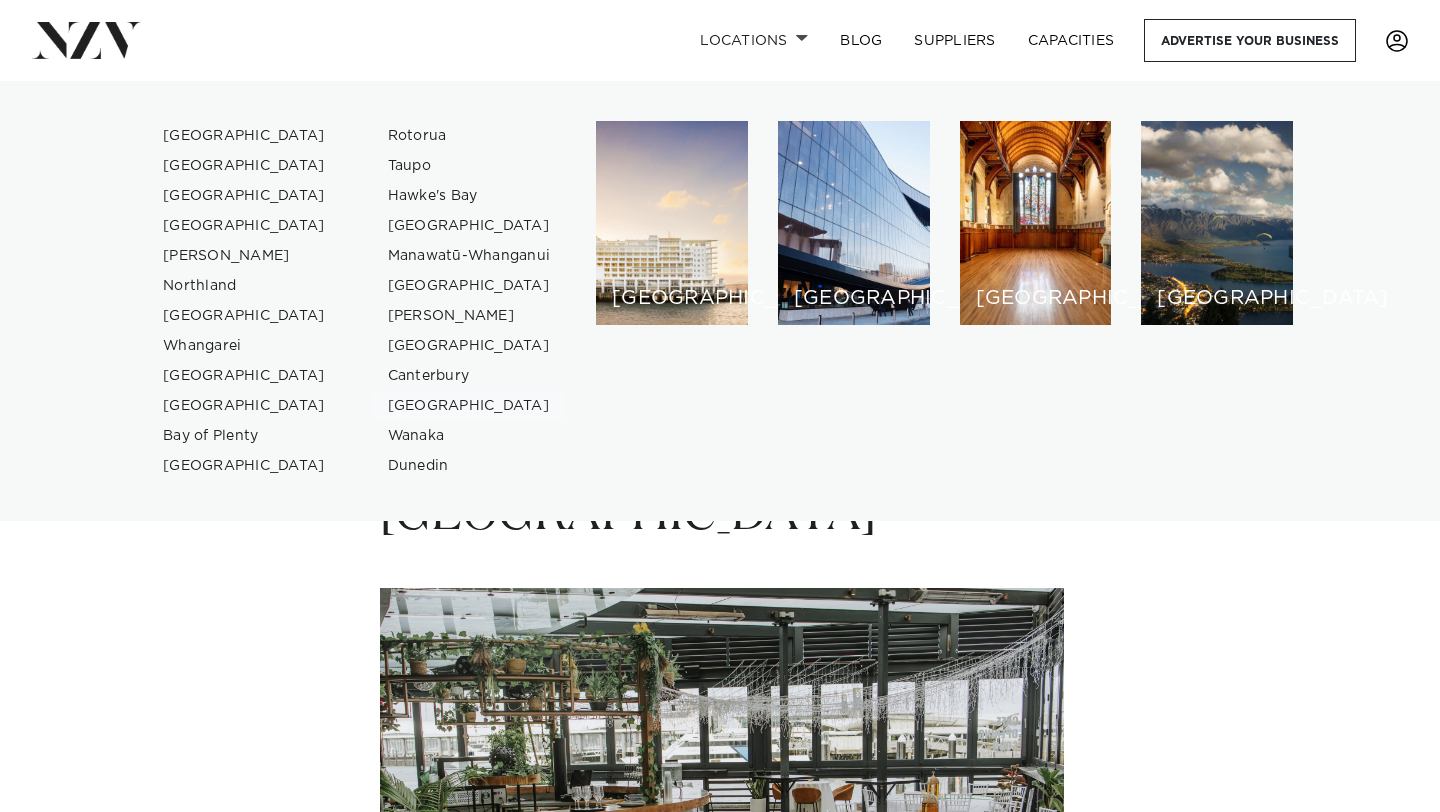 click on "[GEOGRAPHIC_DATA]" at bounding box center [469, 406] 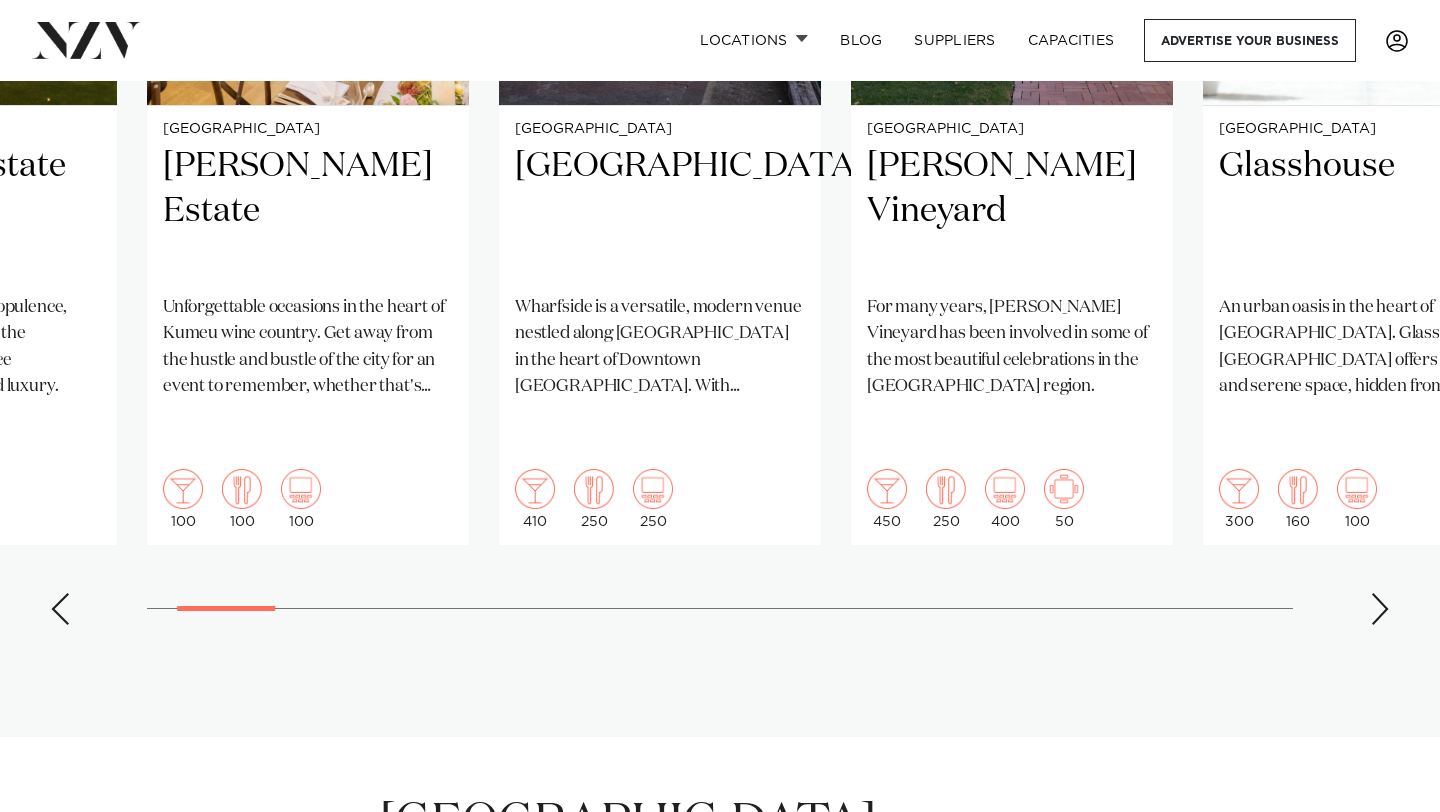 scroll, scrollTop: 1174, scrollLeft: 0, axis: vertical 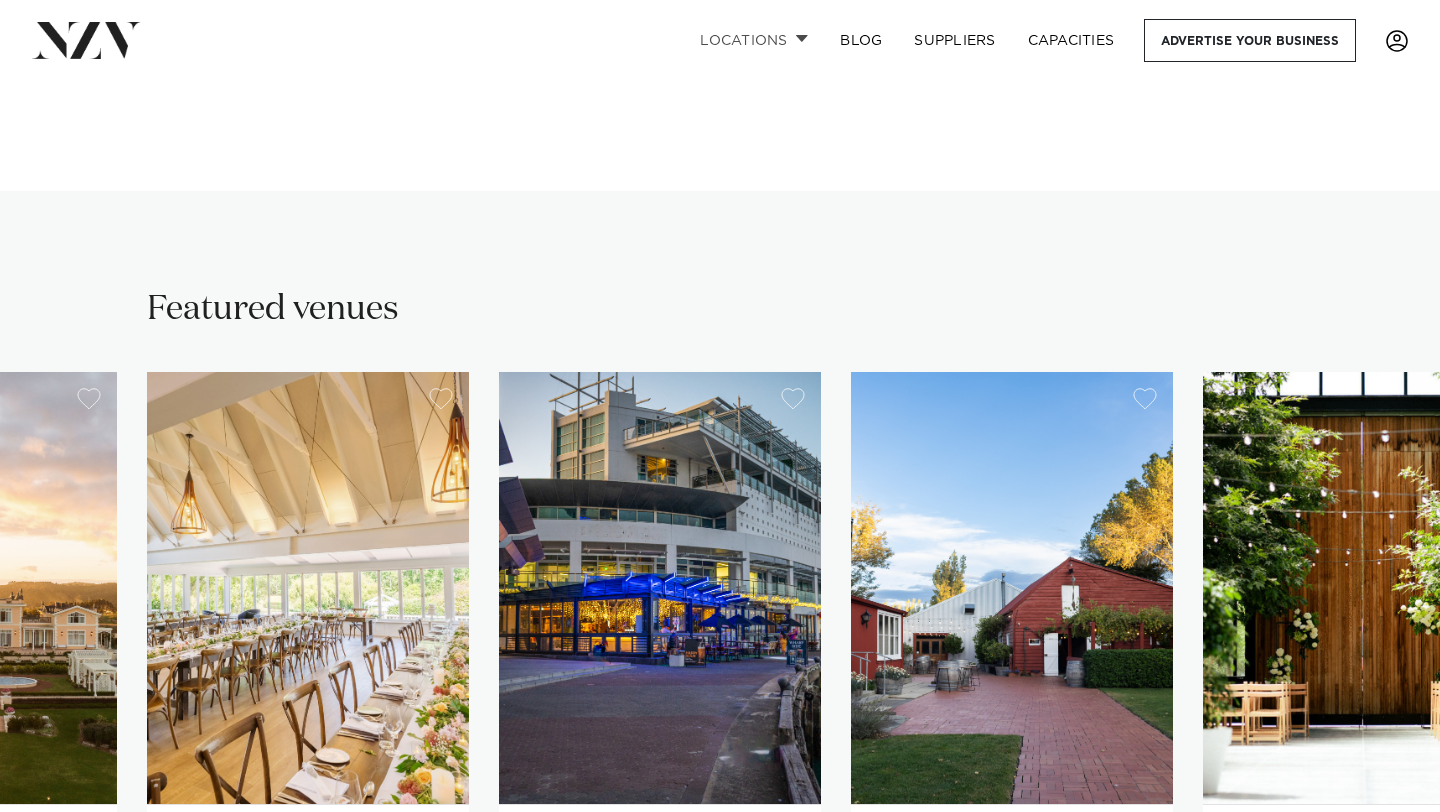 click on "Locations" at bounding box center (754, 40) 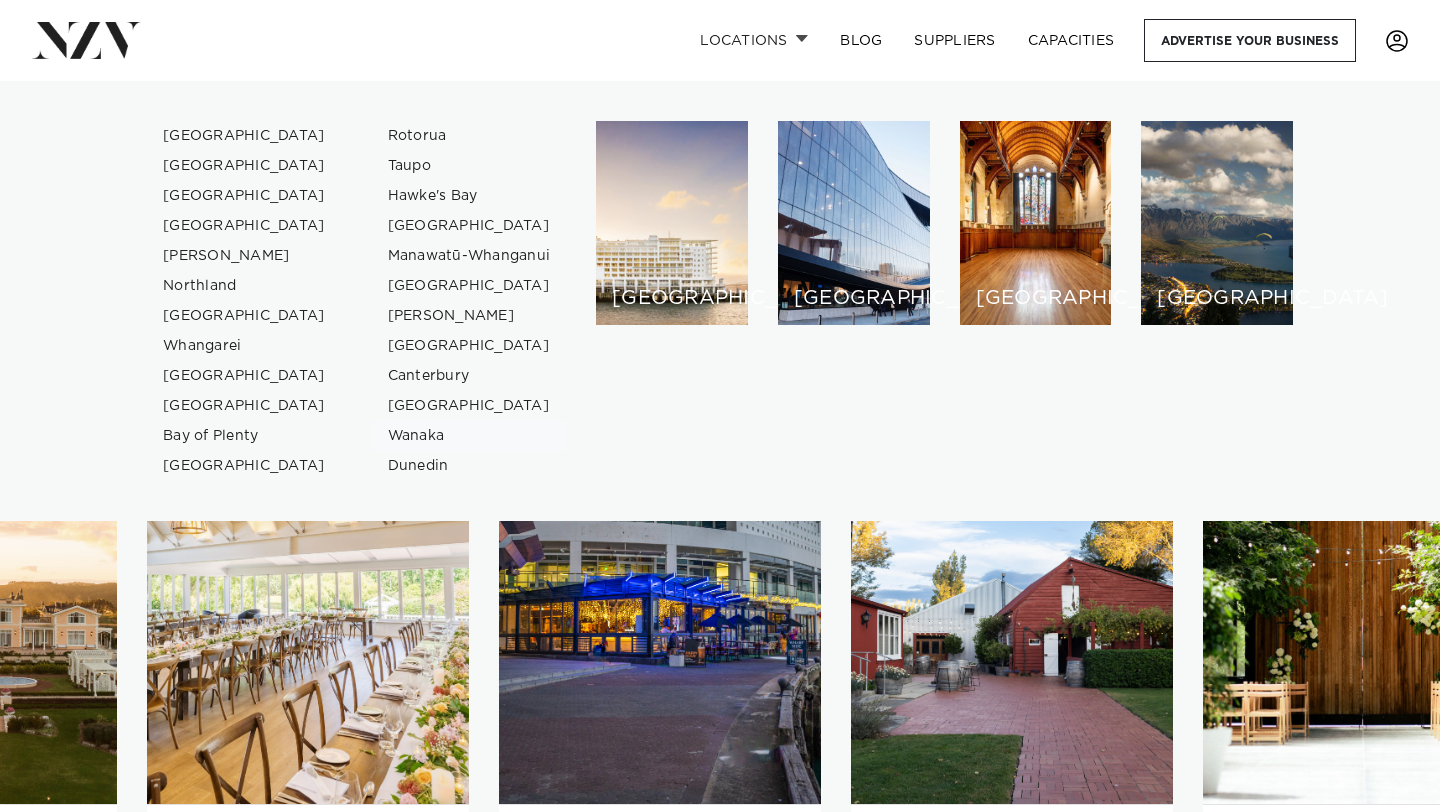 click on "Wanaka" at bounding box center (469, 436) 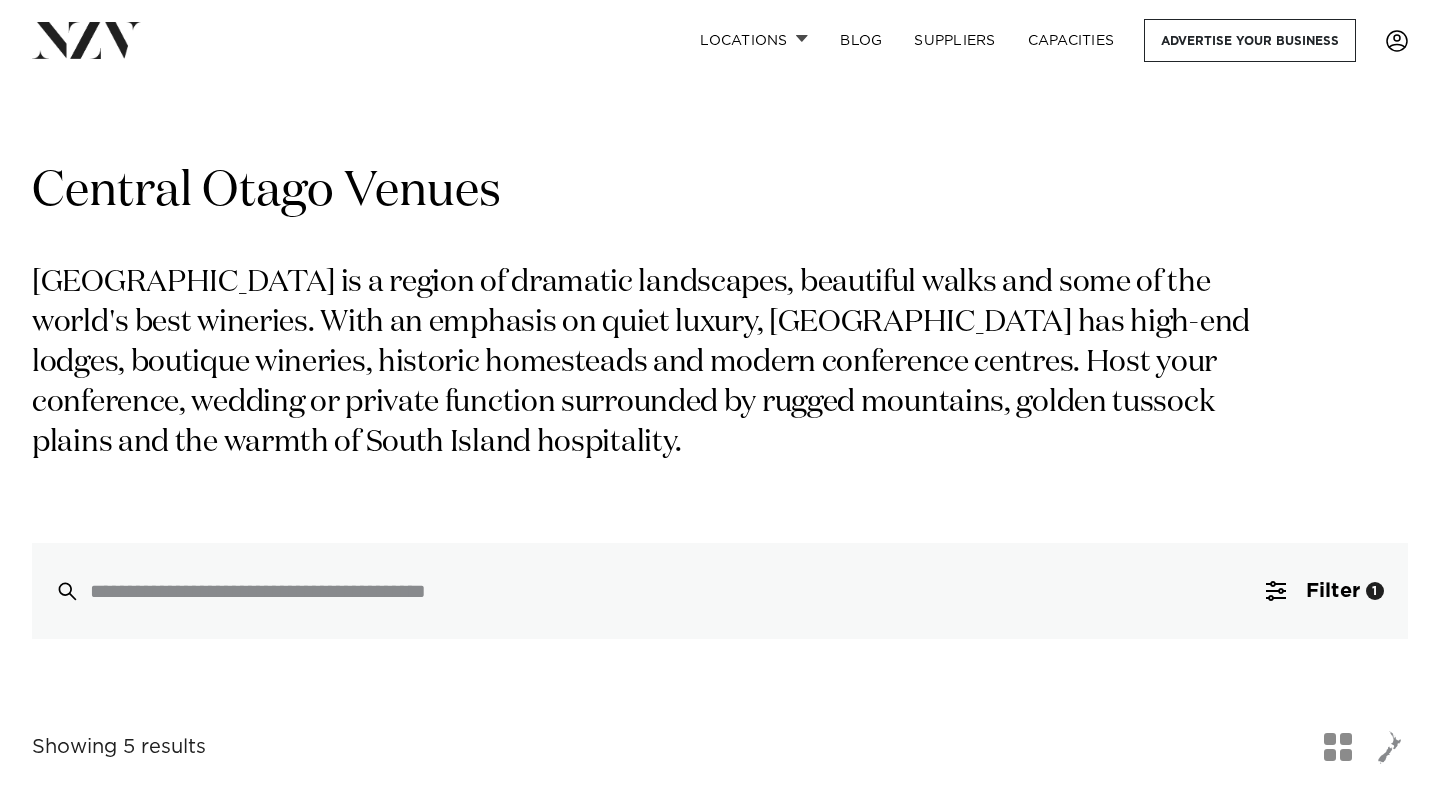 scroll, scrollTop: 0, scrollLeft: 0, axis: both 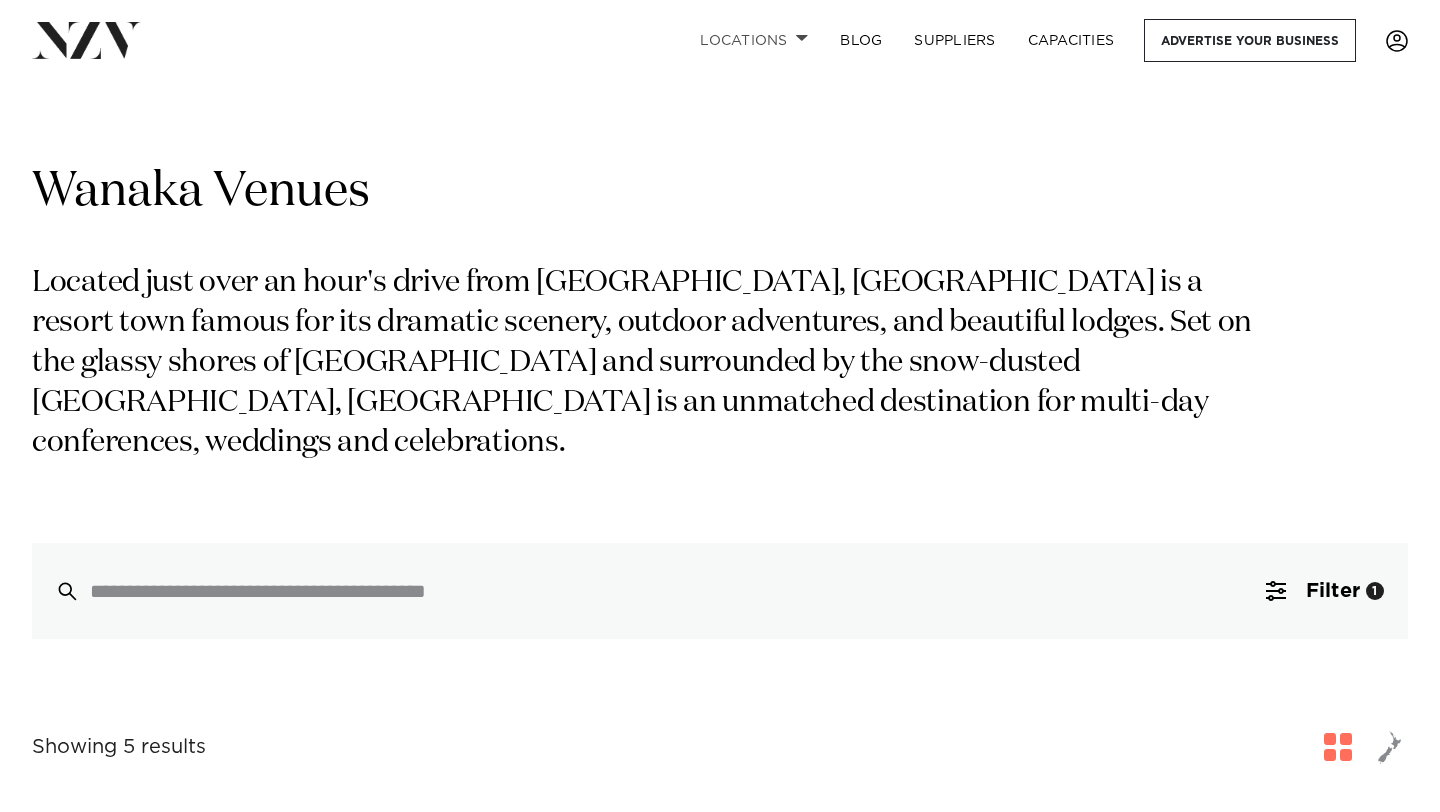 click on "Locations" at bounding box center [754, 40] 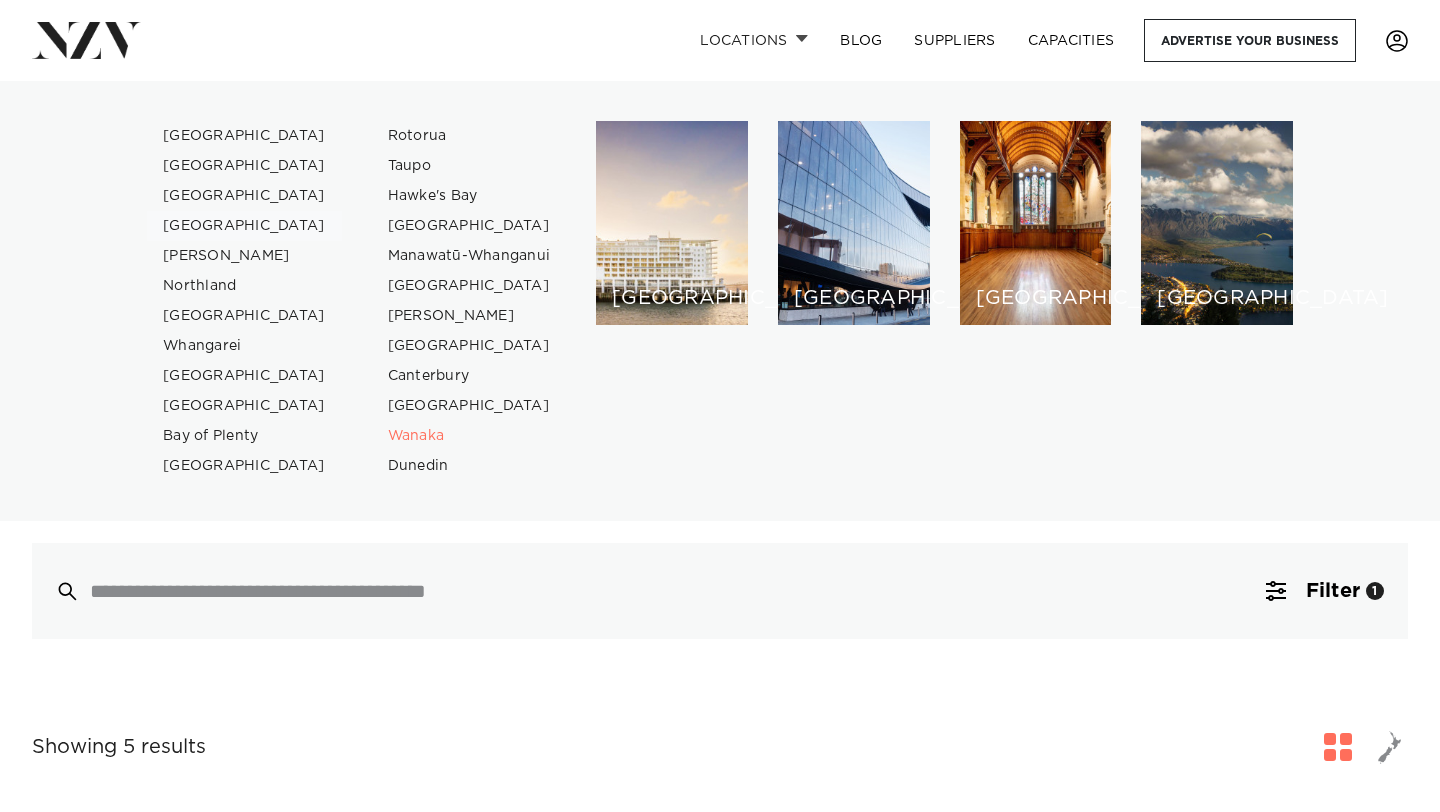 click on "[GEOGRAPHIC_DATA]" at bounding box center [244, 226] 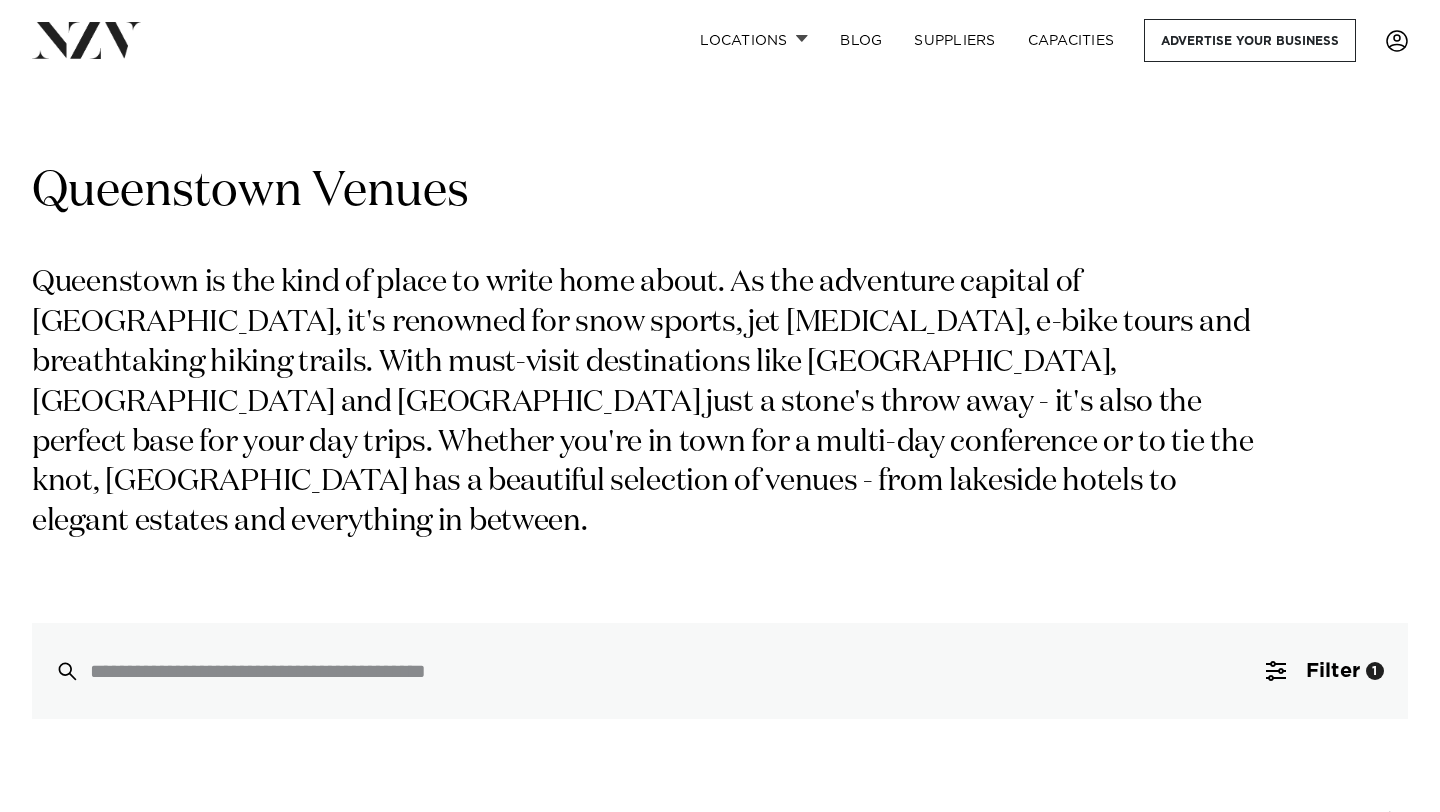 scroll, scrollTop: 0, scrollLeft: 0, axis: both 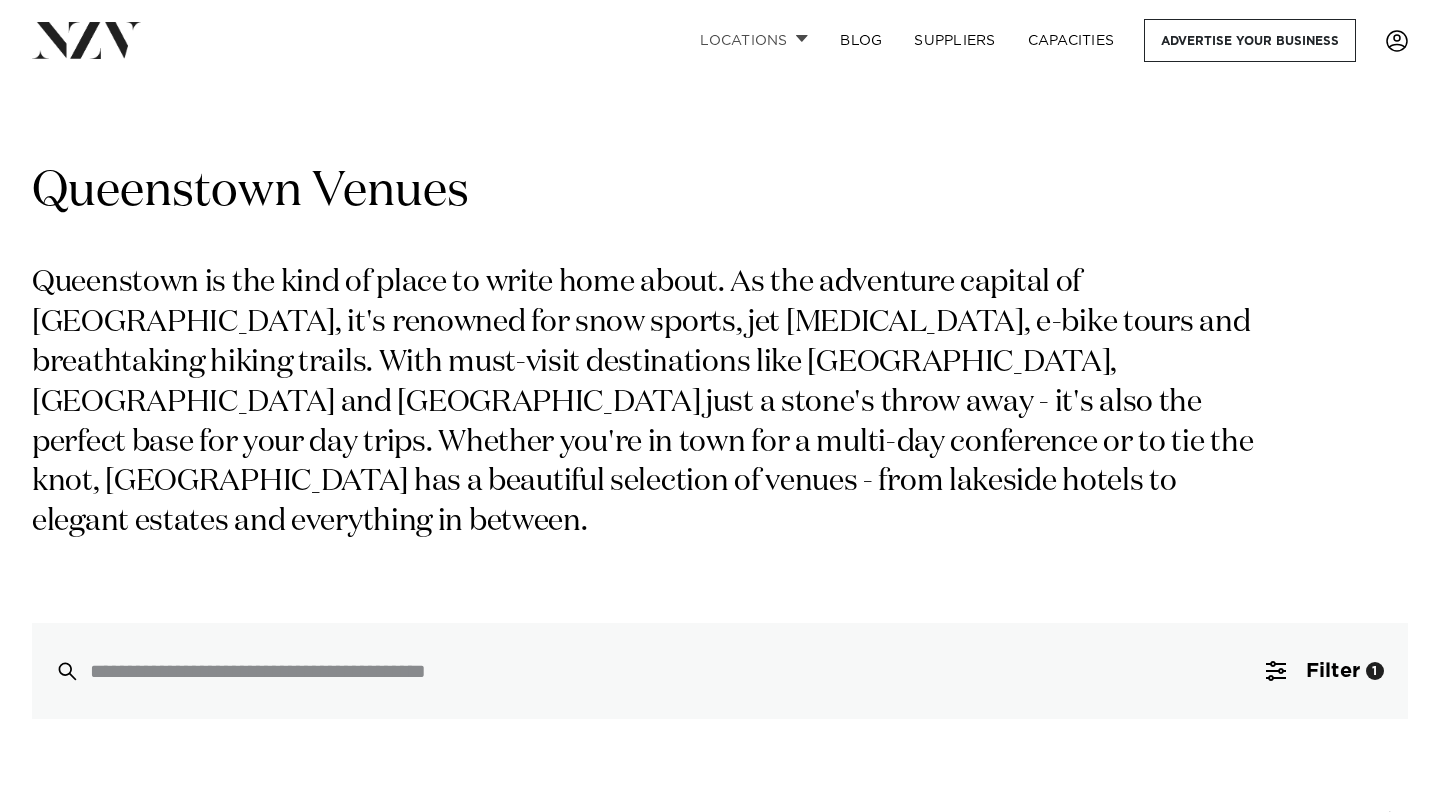 click on "Locations" at bounding box center [754, 40] 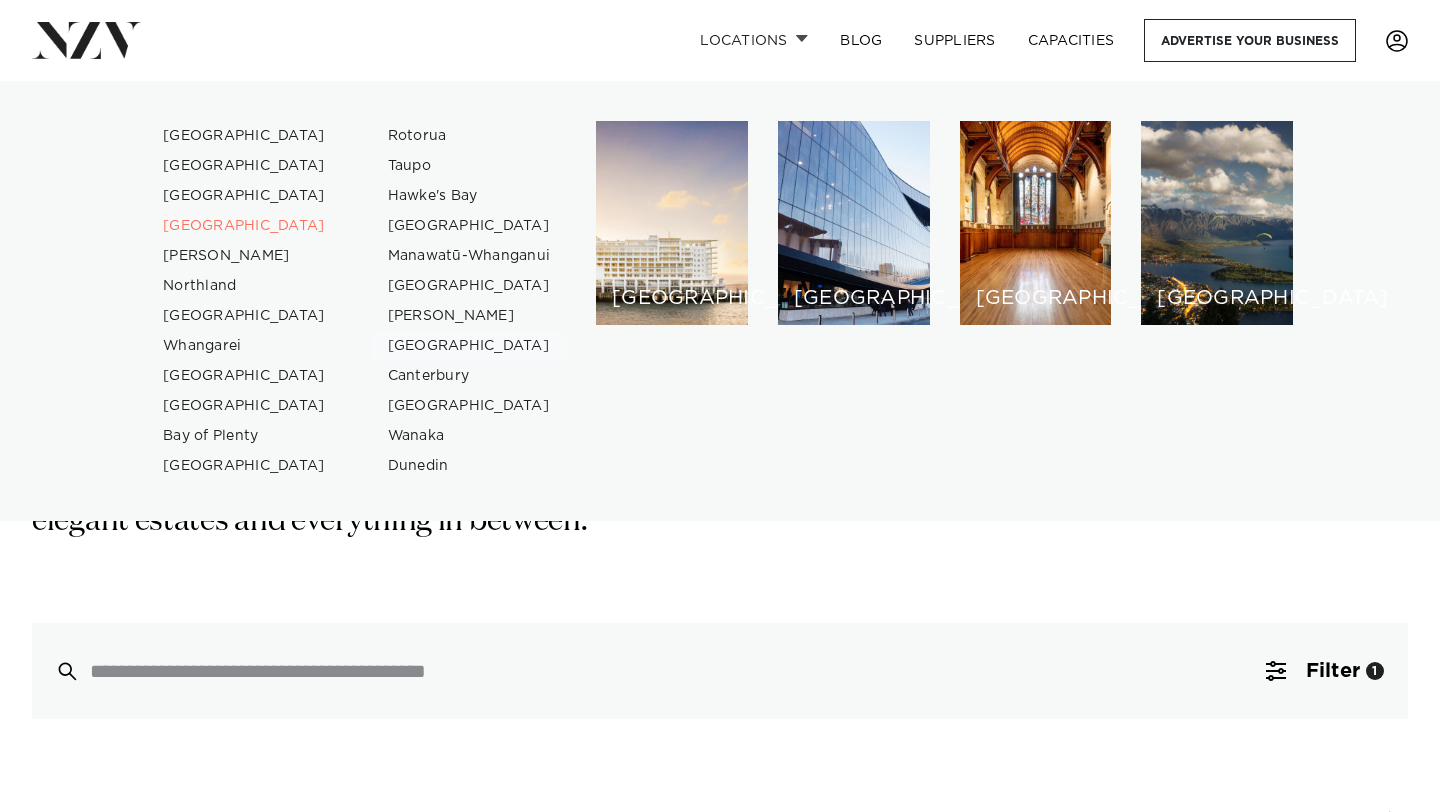 click on "[GEOGRAPHIC_DATA]" at bounding box center (469, 346) 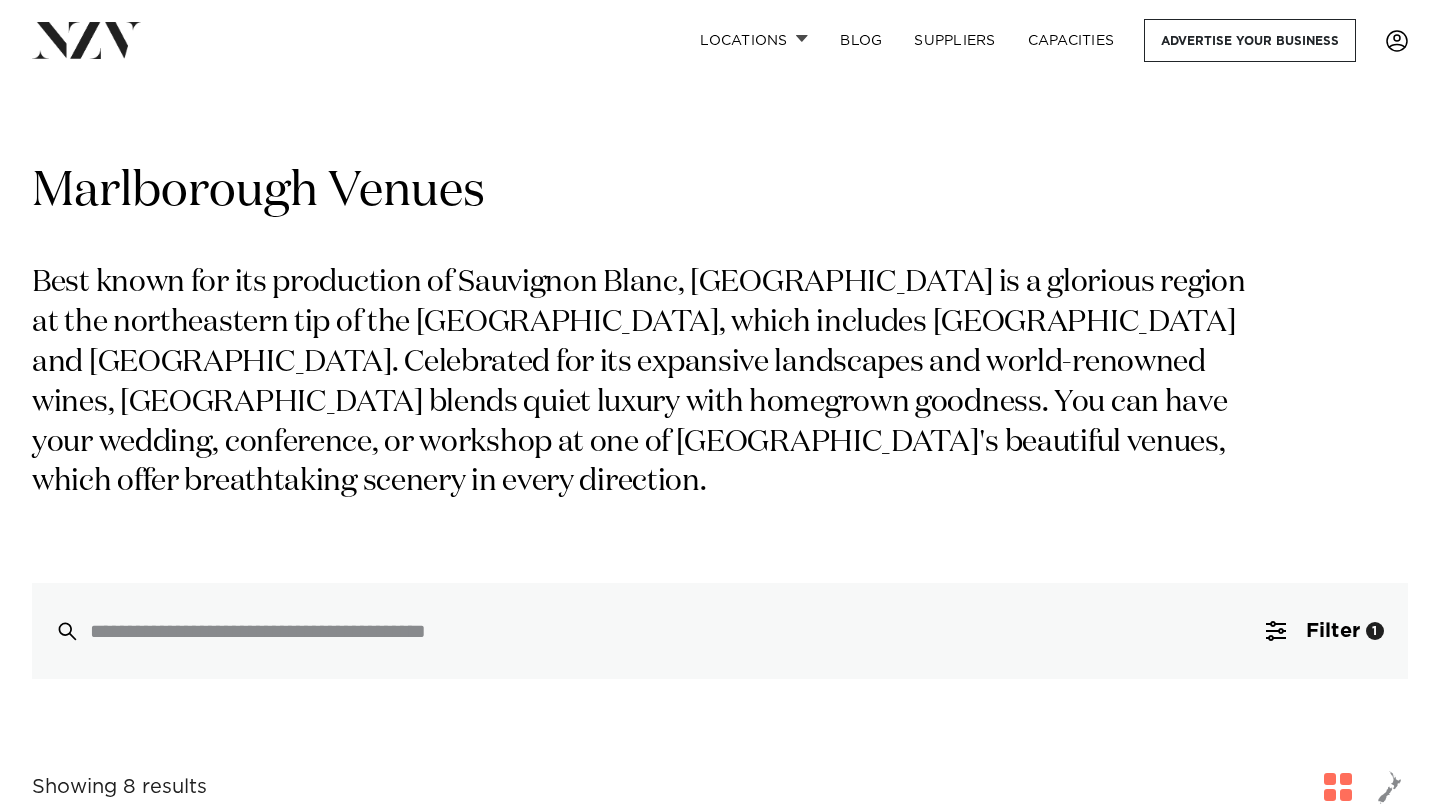 scroll, scrollTop: 0, scrollLeft: 0, axis: both 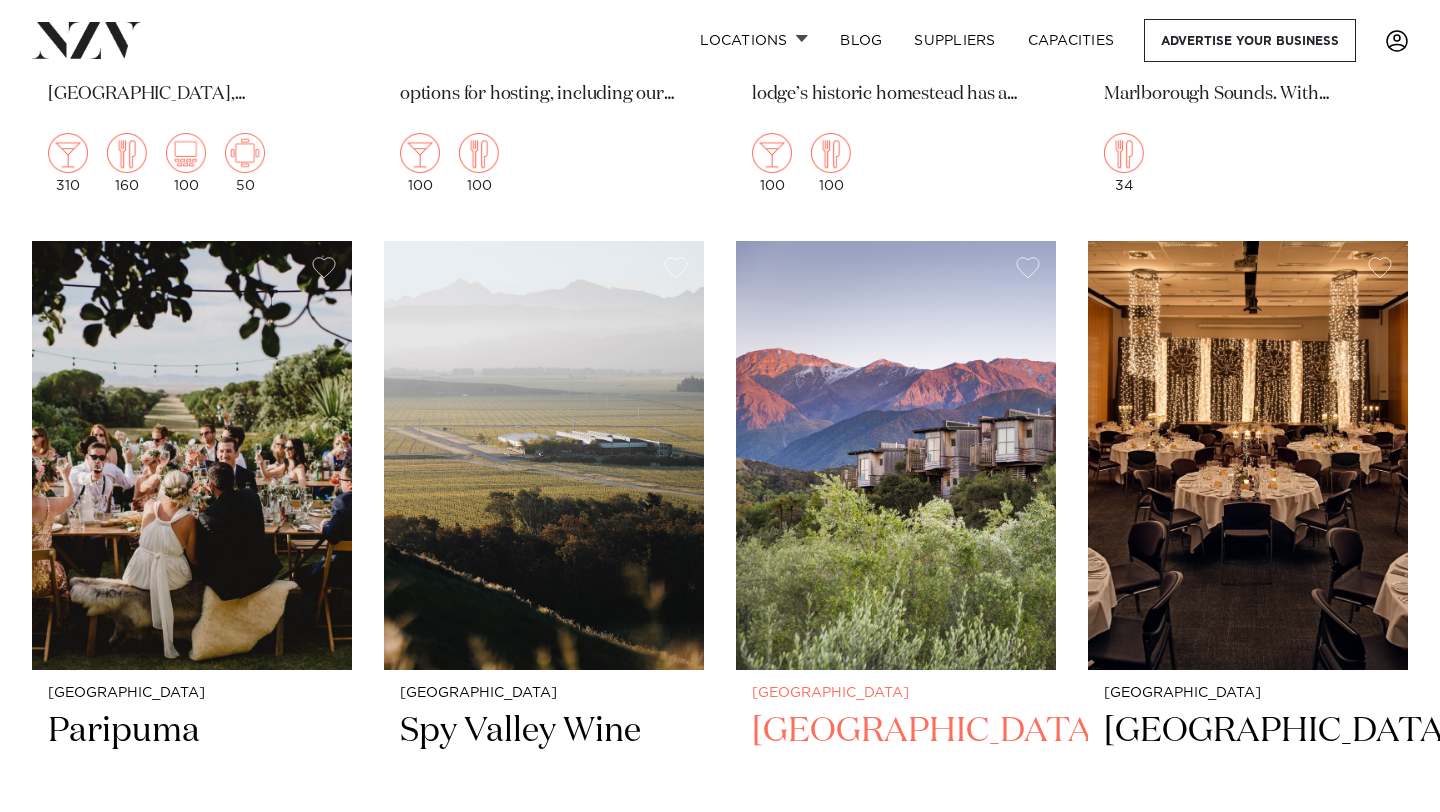 click on "[GEOGRAPHIC_DATA]" at bounding box center [896, 776] 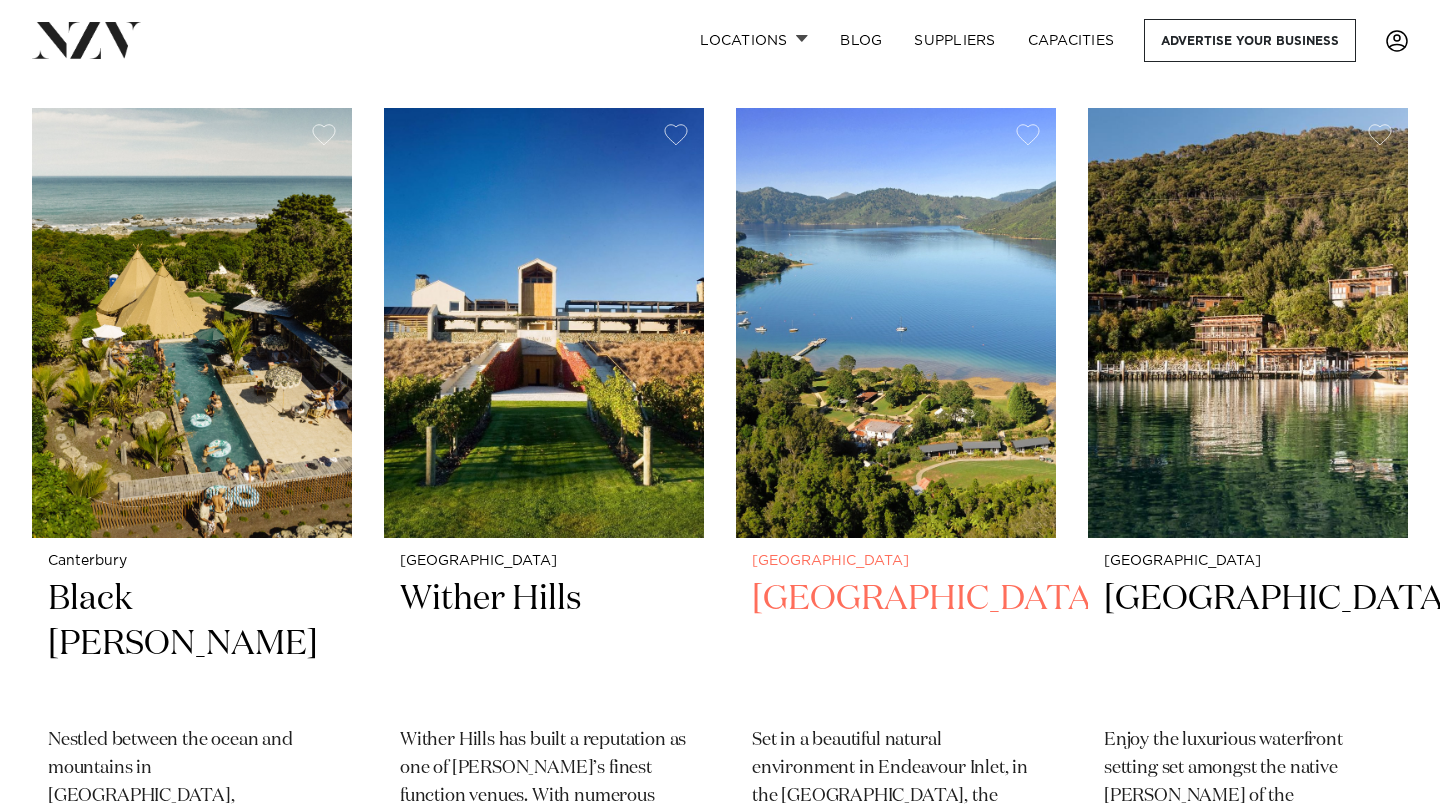scroll, scrollTop: 748, scrollLeft: 0, axis: vertical 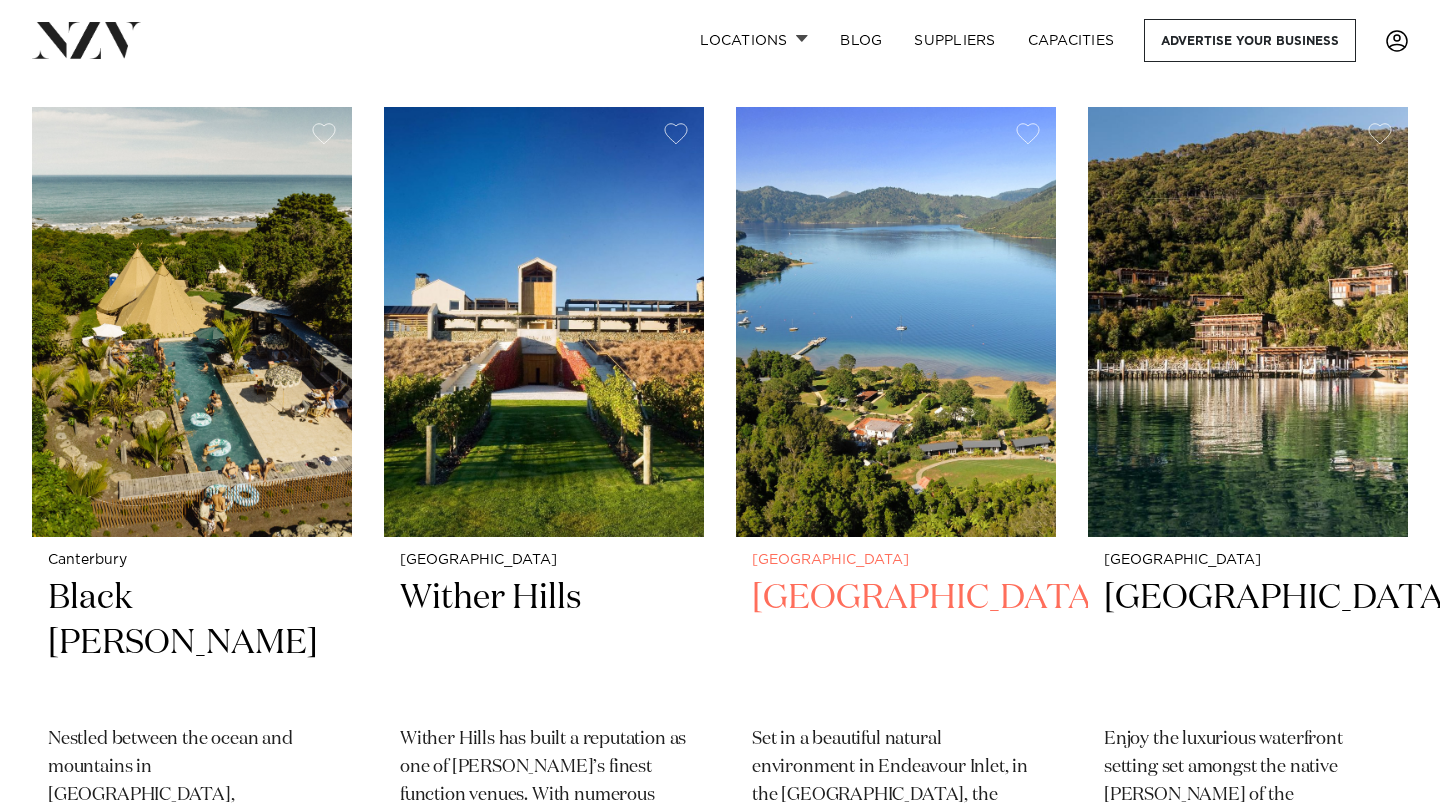 click on "Furneaux Lodge" at bounding box center (896, 643) 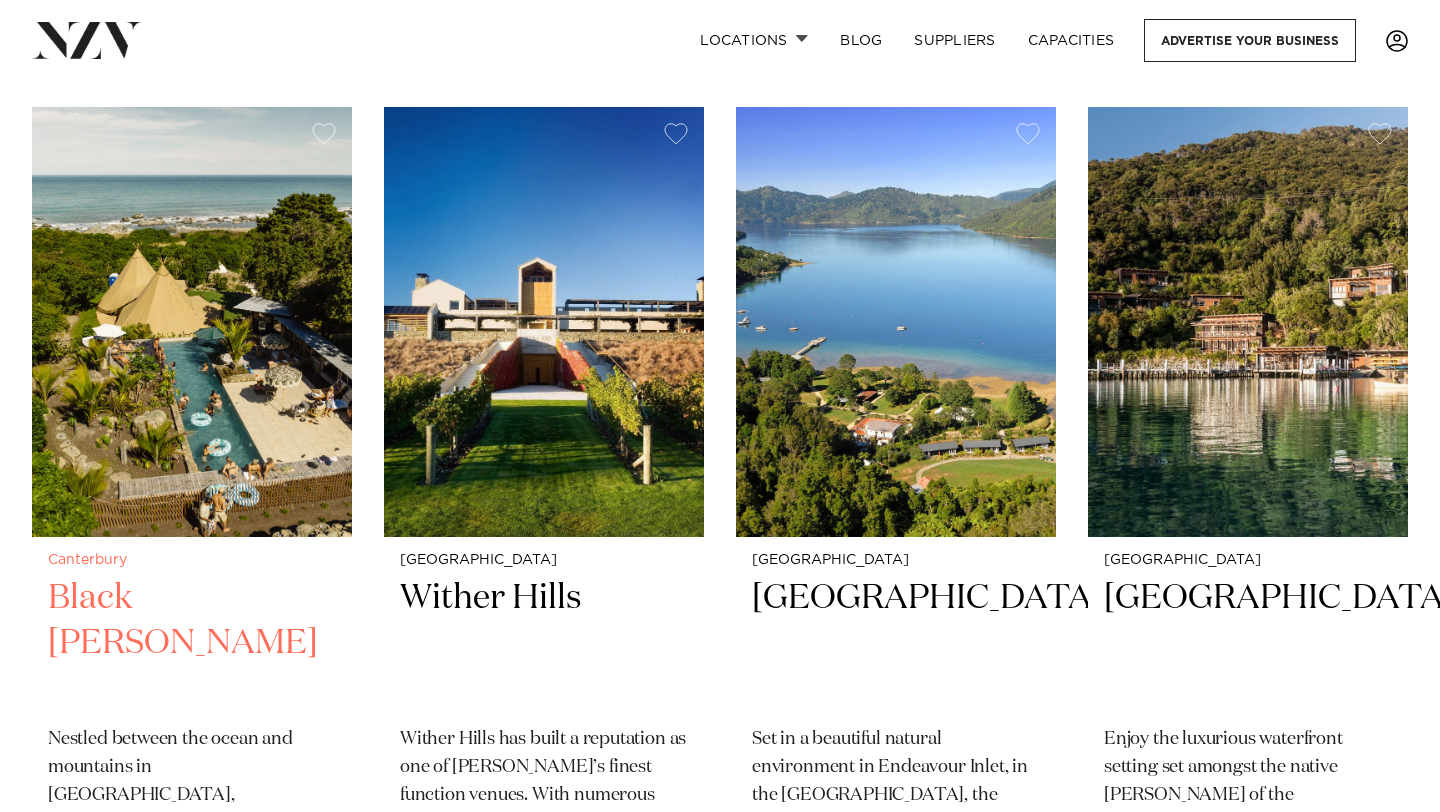 scroll, scrollTop: 0, scrollLeft: 0, axis: both 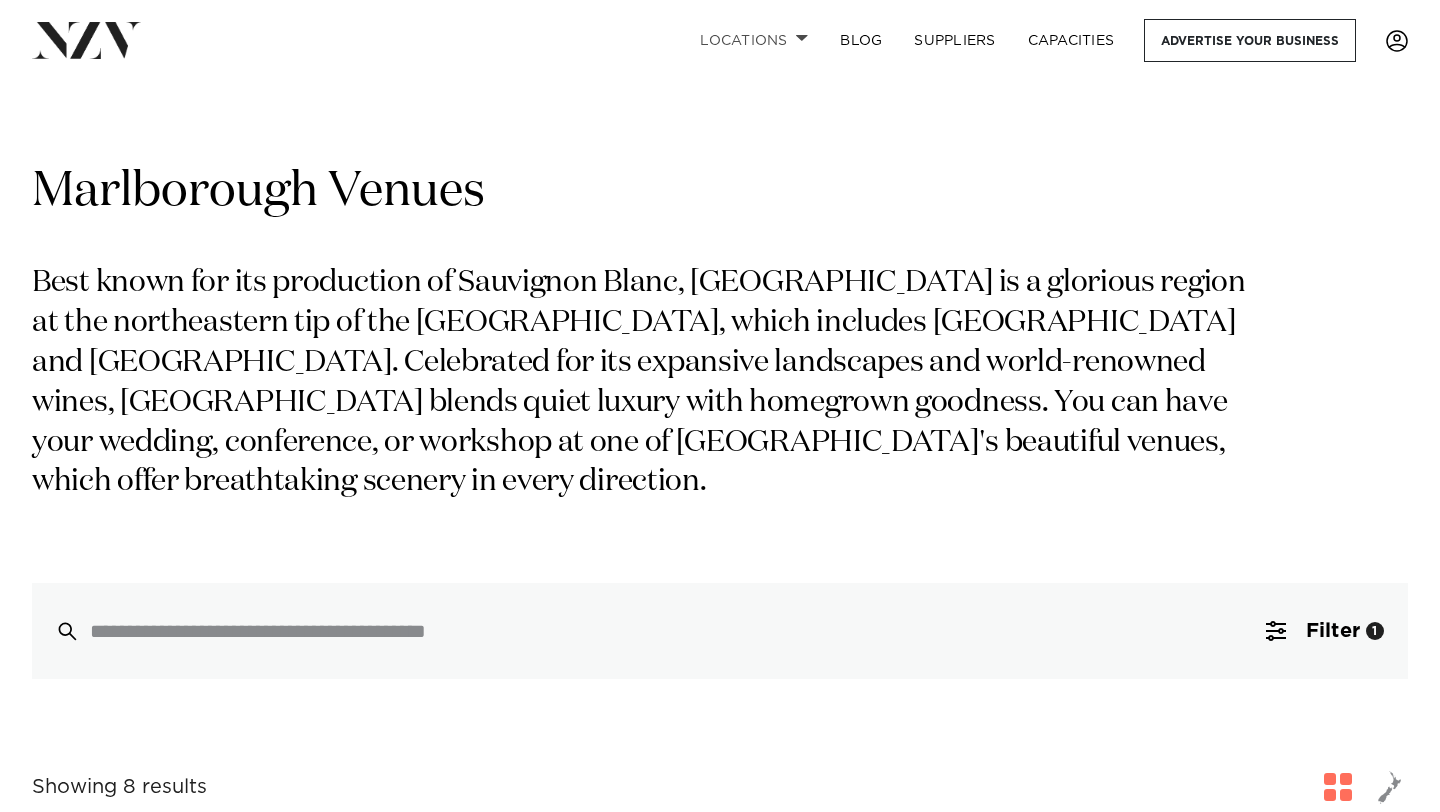 click on "Locations" at bounding box center (754, 40) 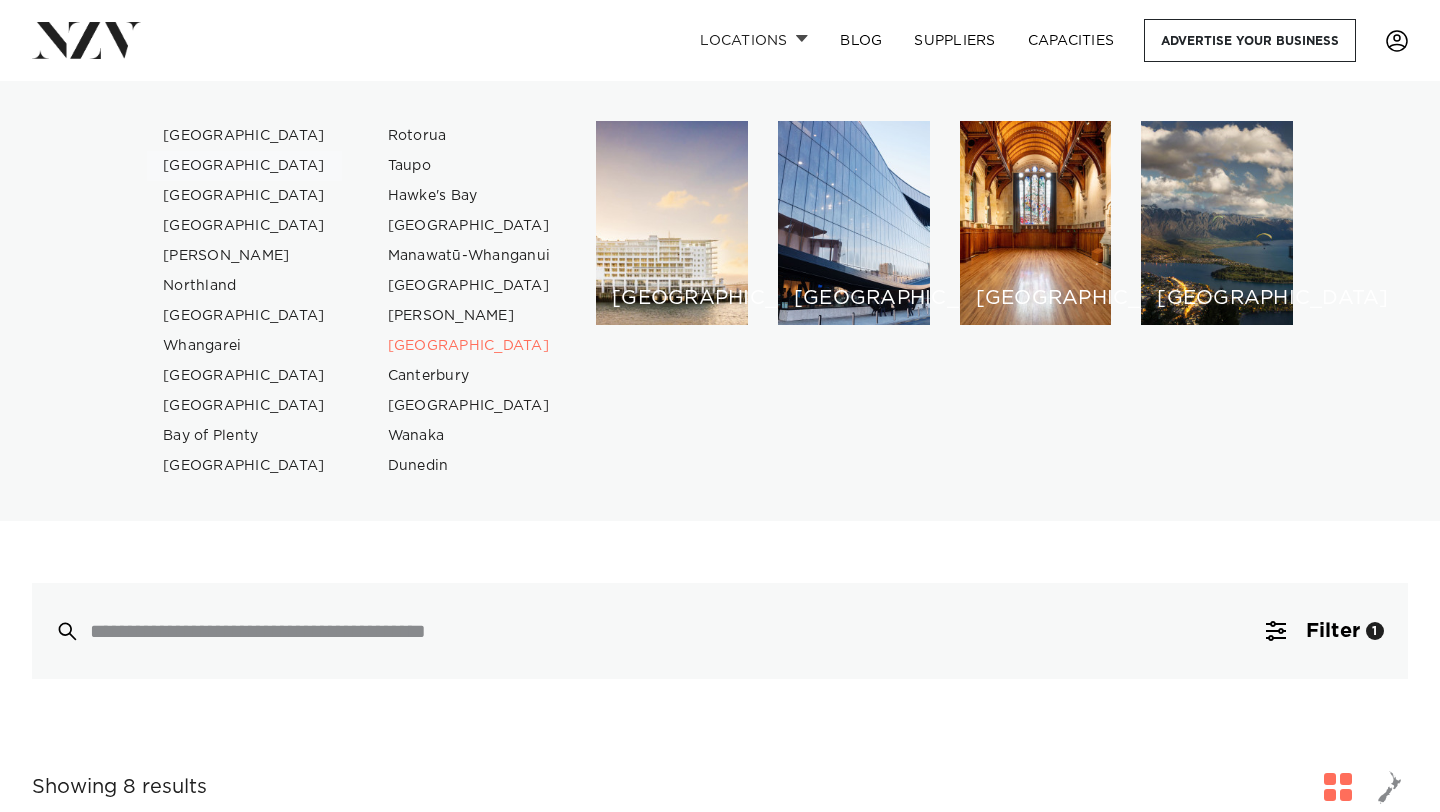 click on "[GEOGRAPHIC_DATA]" at bounding box center (244, 166) 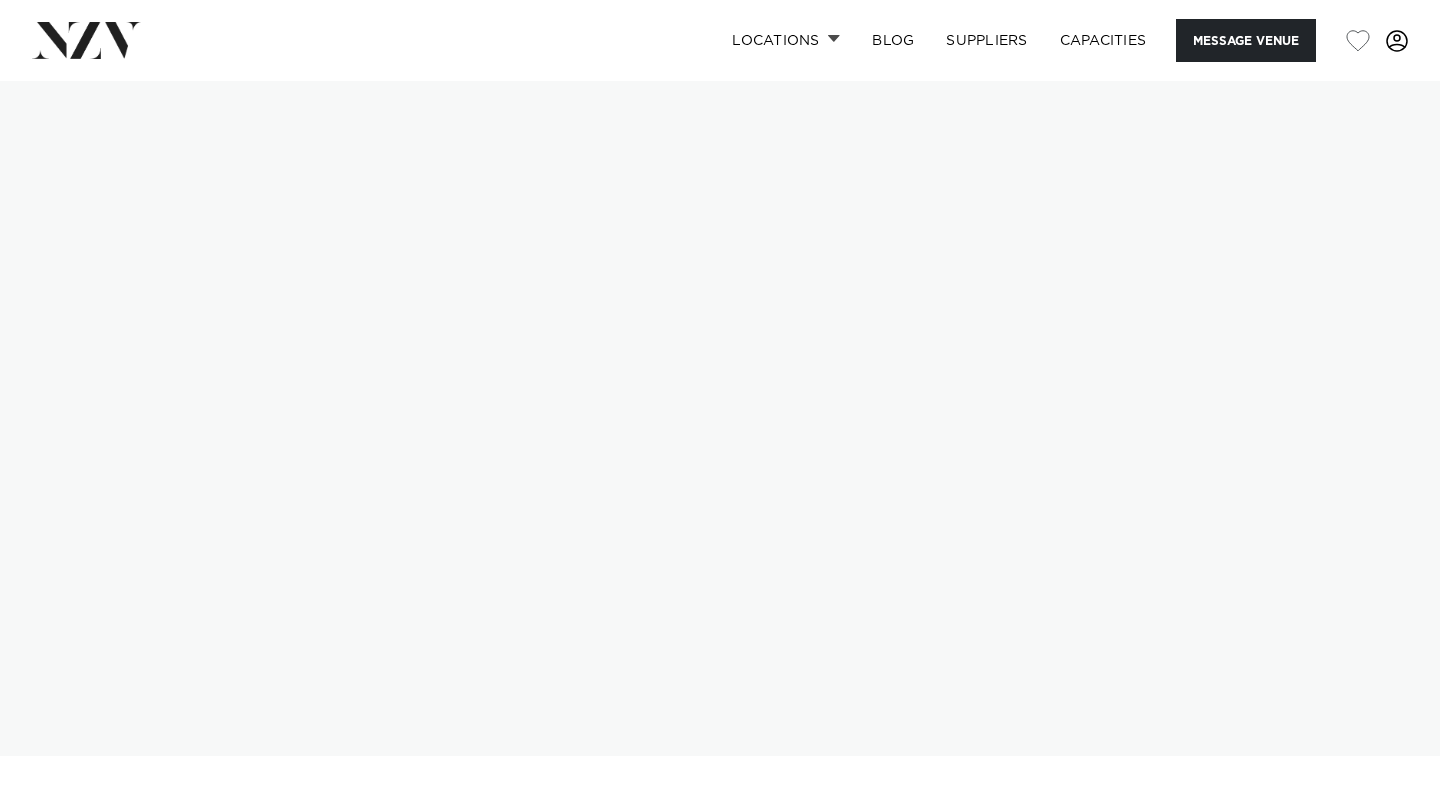 scroll, scrollTop: 0, scrollLeft: 0, axis: both 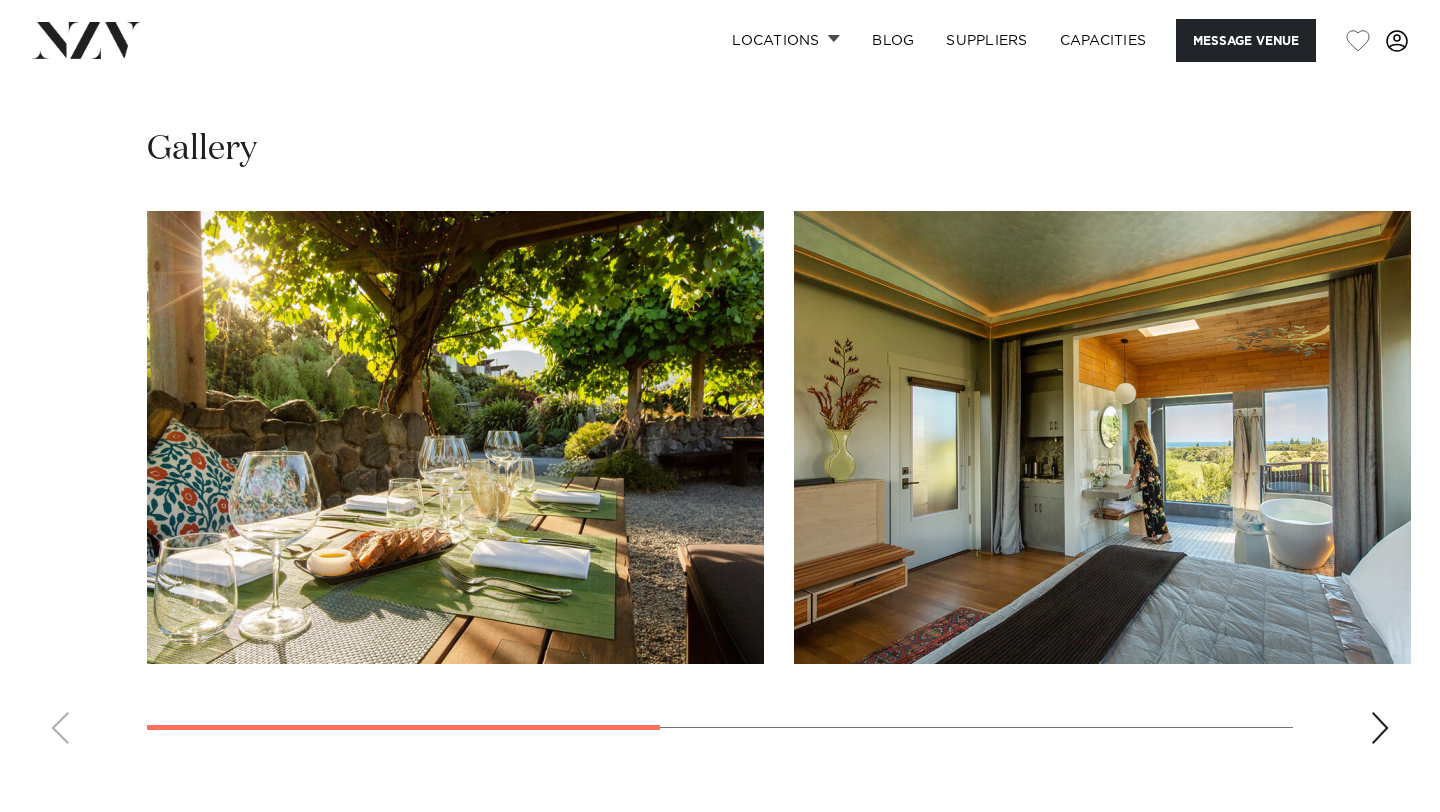 click at bounding box center (1380, 728) 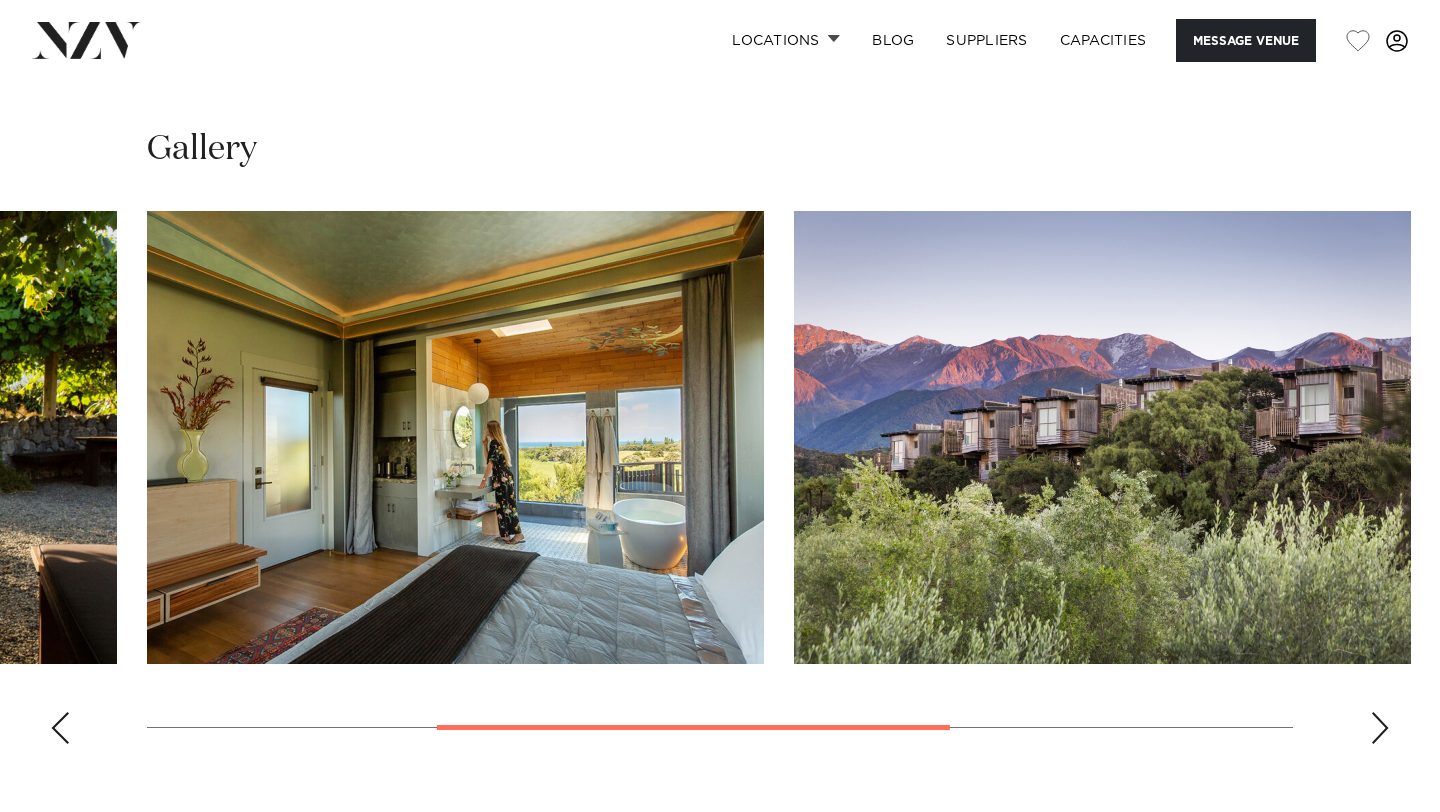 click at bounding box center [1380, 728] 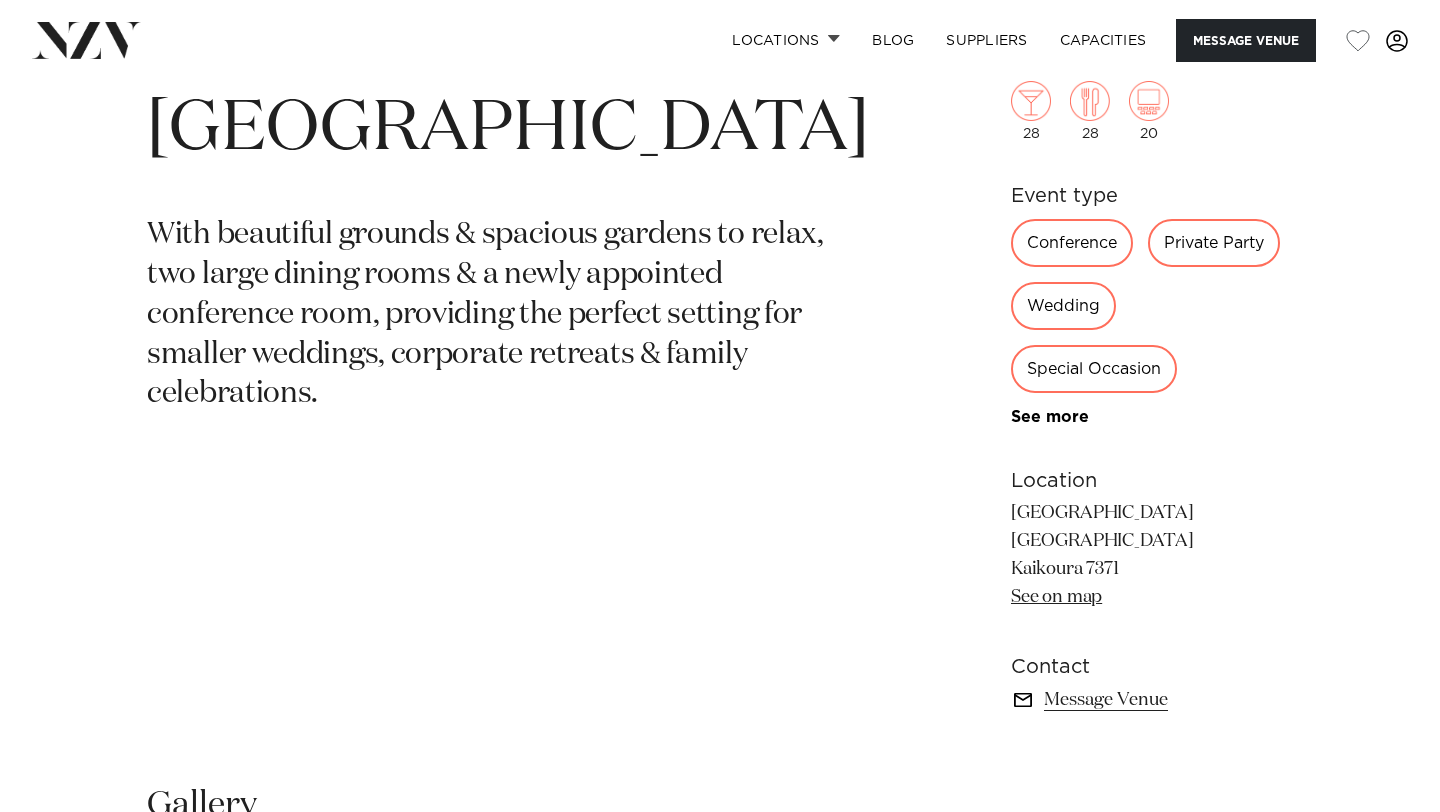 scroll, scrollTop: 322, scrollLeft: 0, axis: vertical 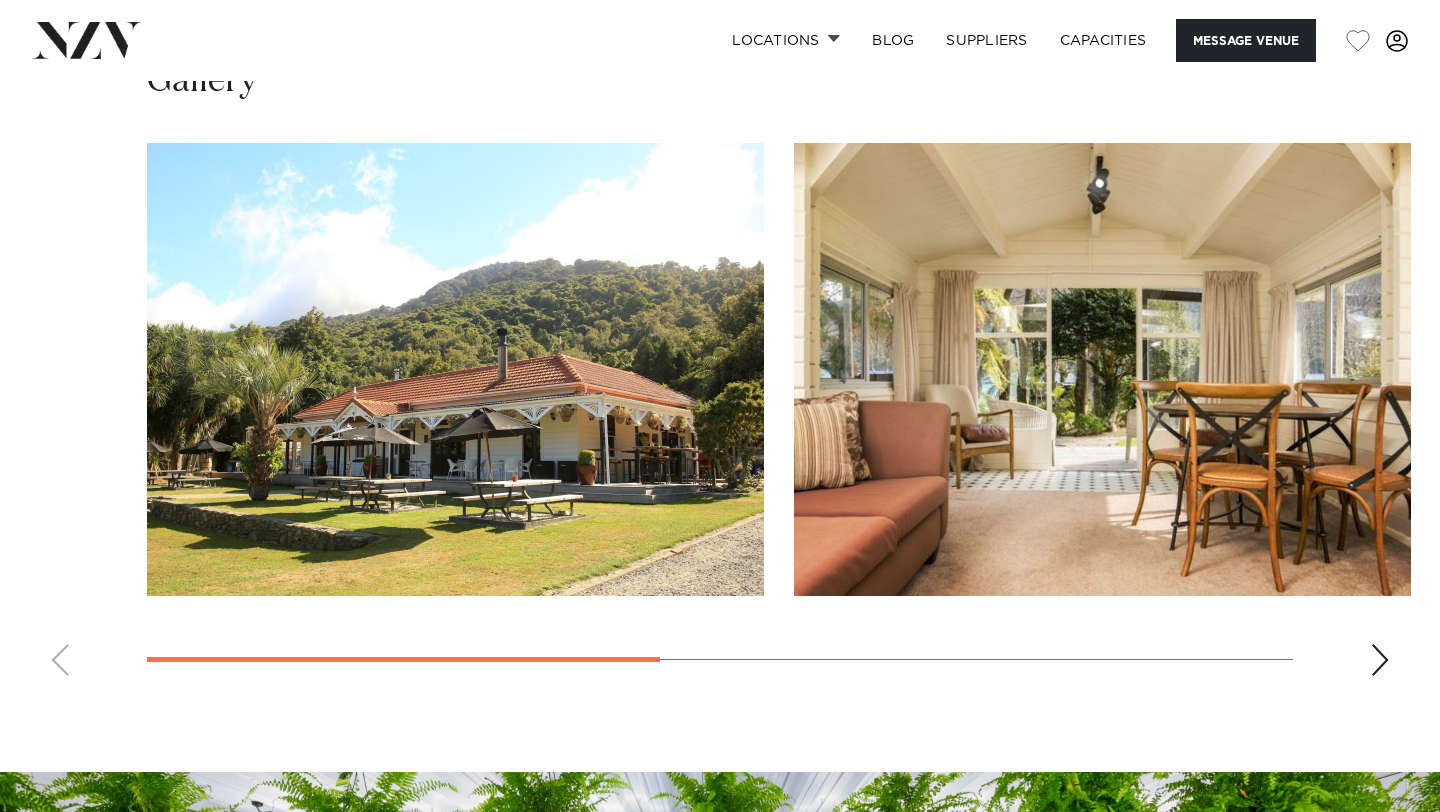 click at bounding box center (1380, 660) 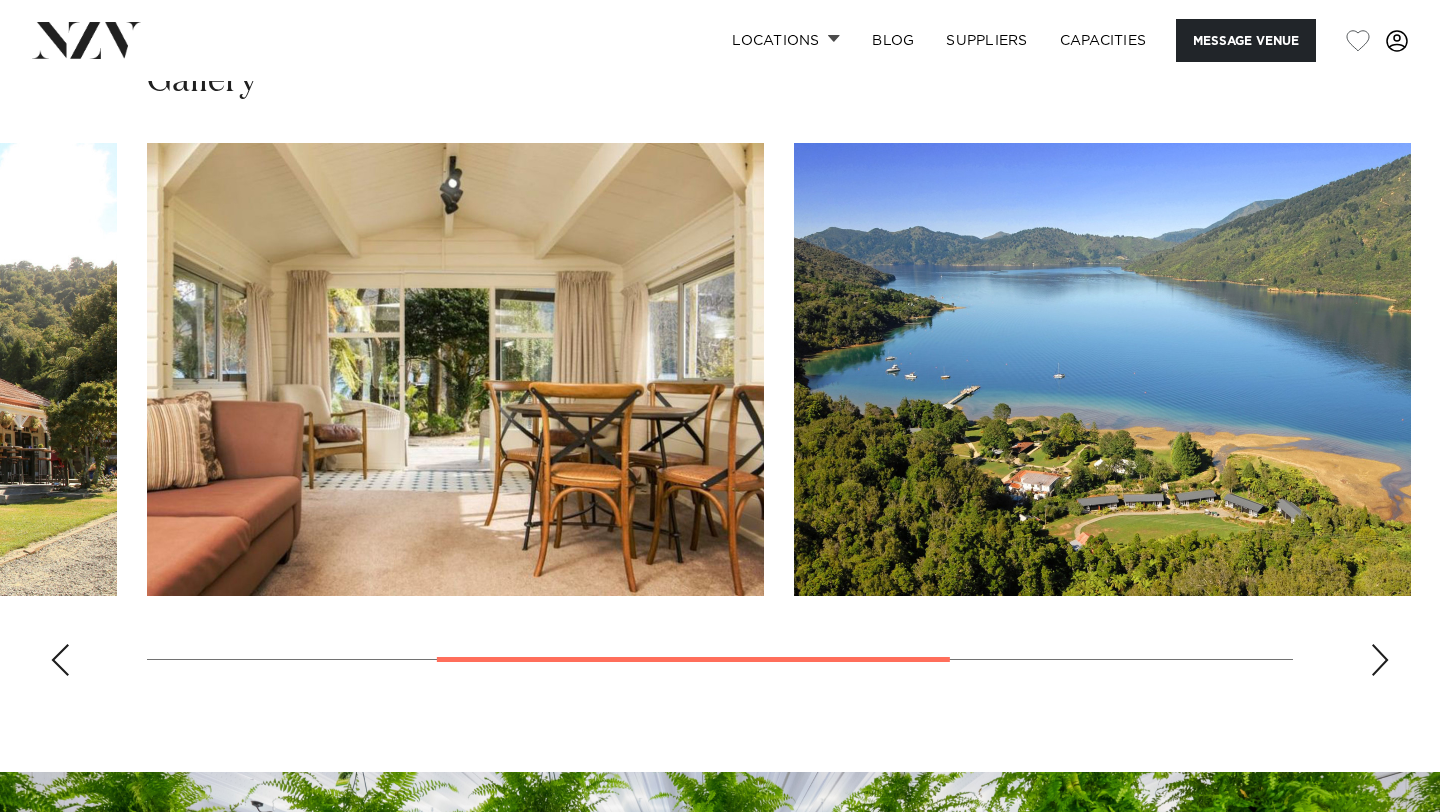 click at bounding box center (1380, 660) 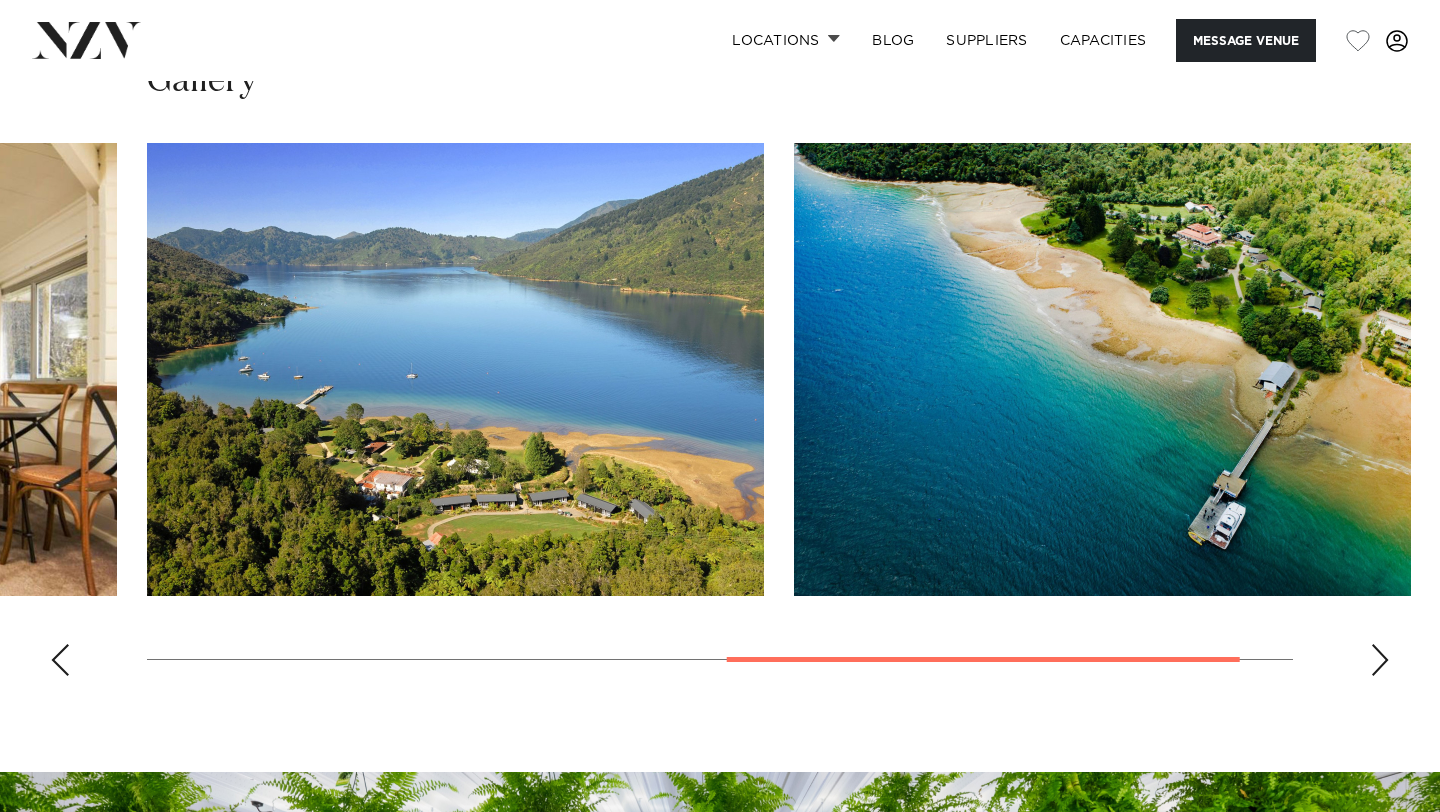 click at bounding box center [1380, 660] 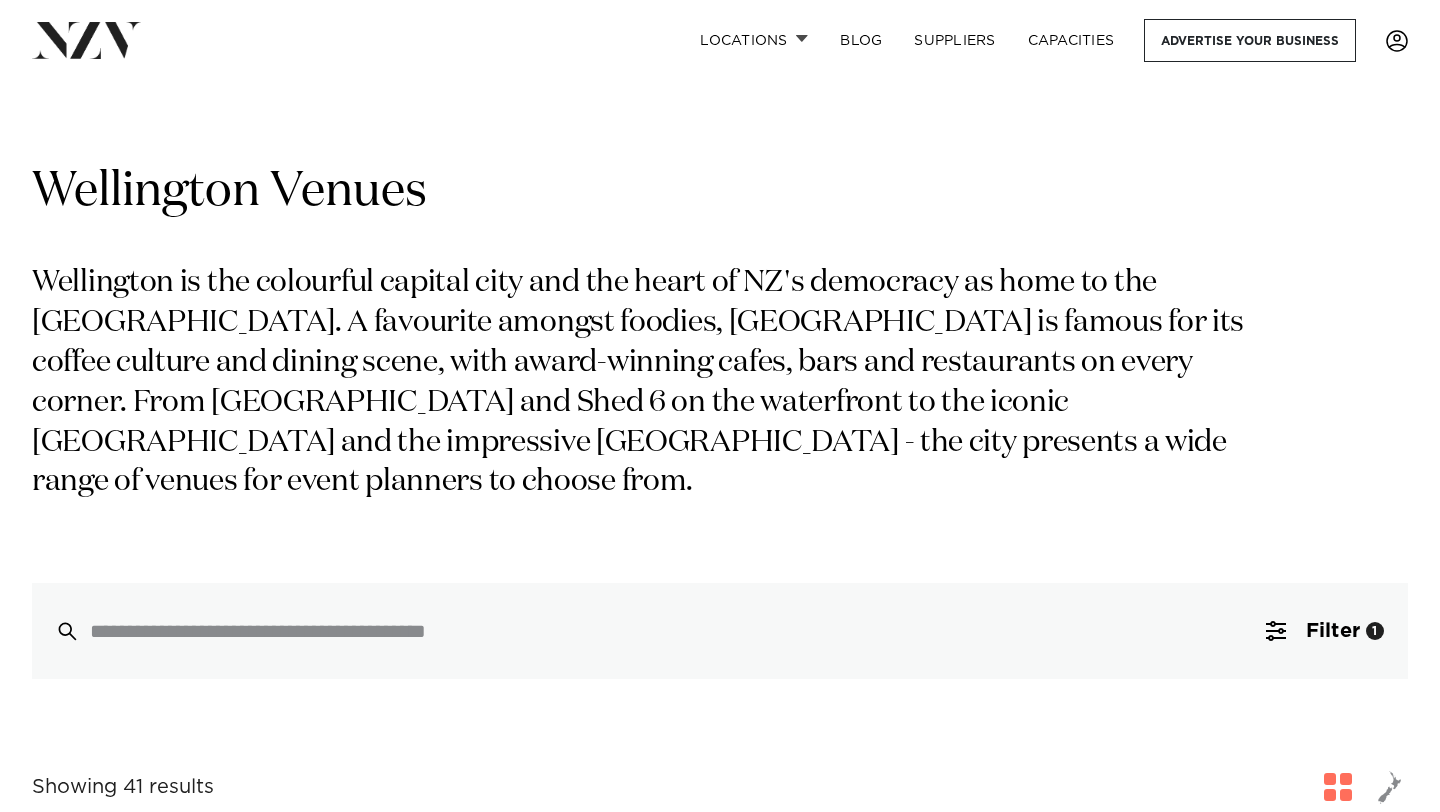 scroll, scrollTop: 0, scrollLeft: 0, axis: both 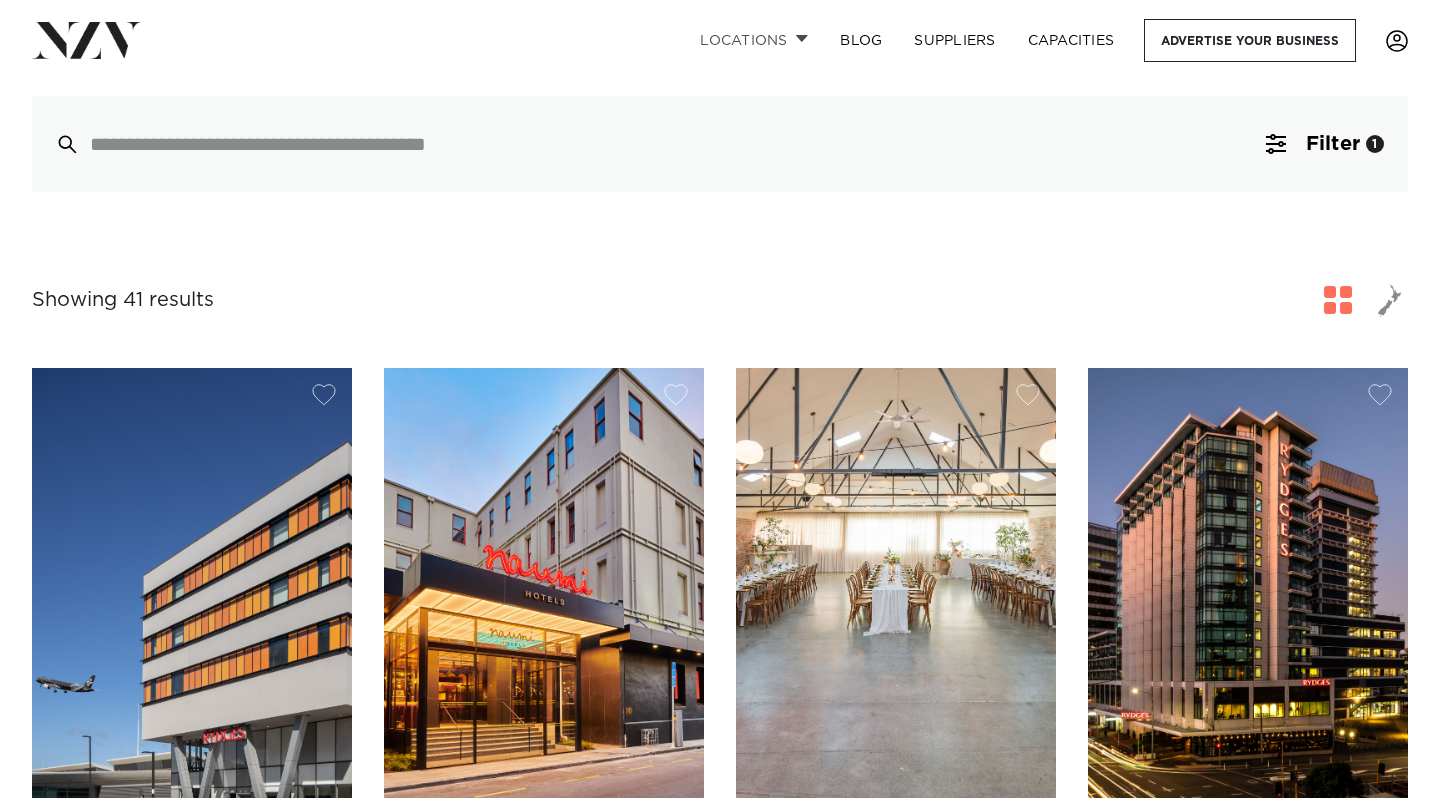 click on "Locations" at bounding box center [754, 40] 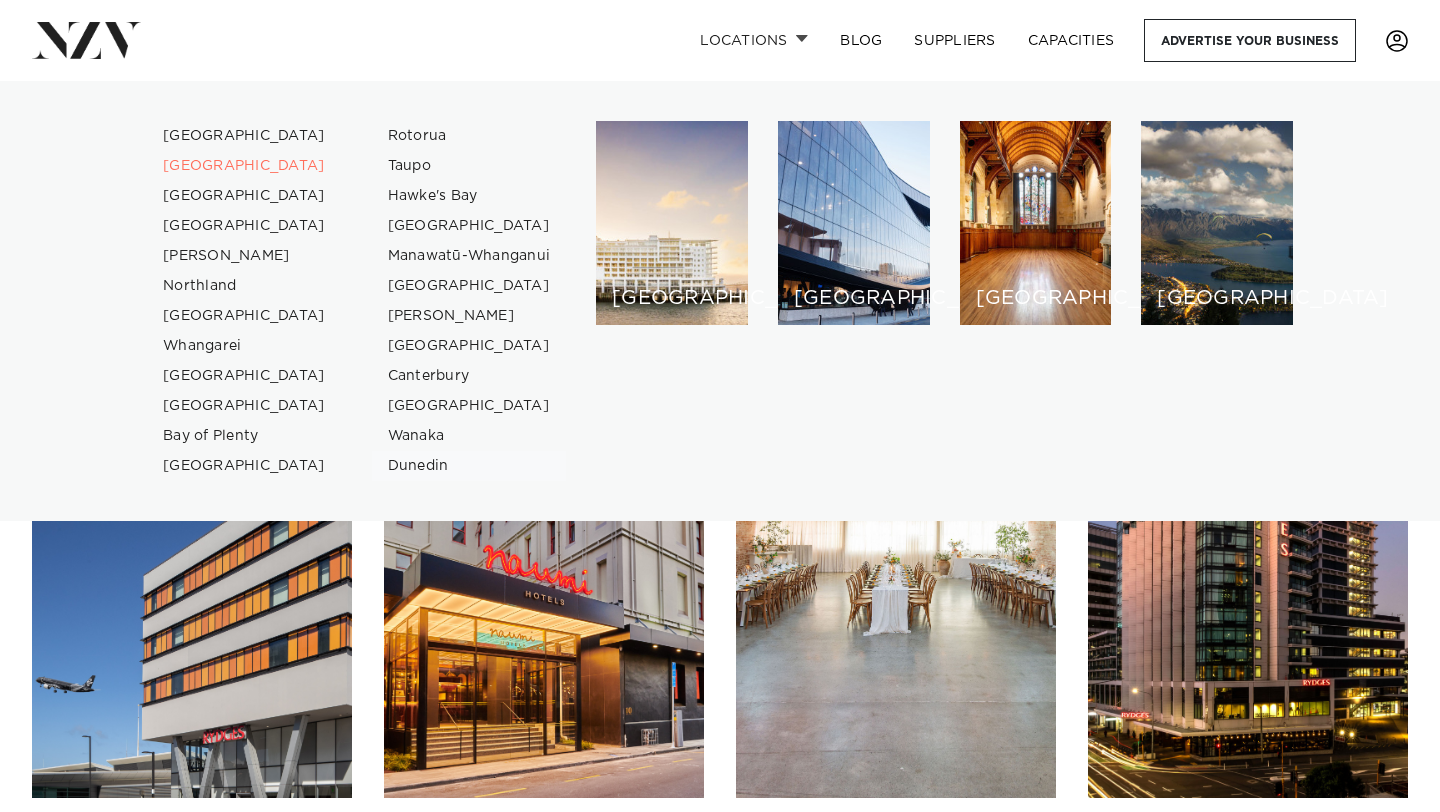 click on "Dunedin" at bounding box center (469, 466) 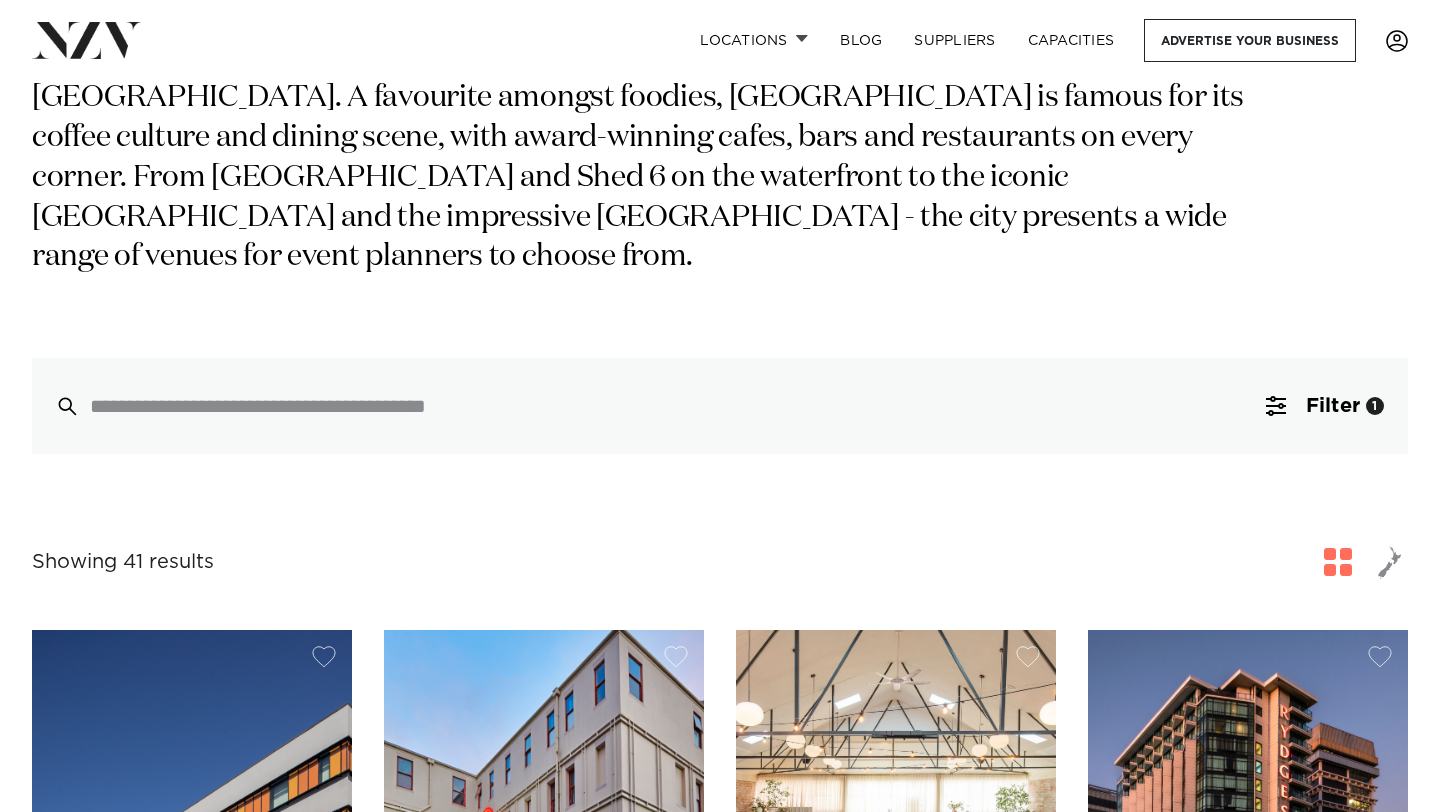 scroll, scrollTop: 0, scrollLeft: 0, axis: both 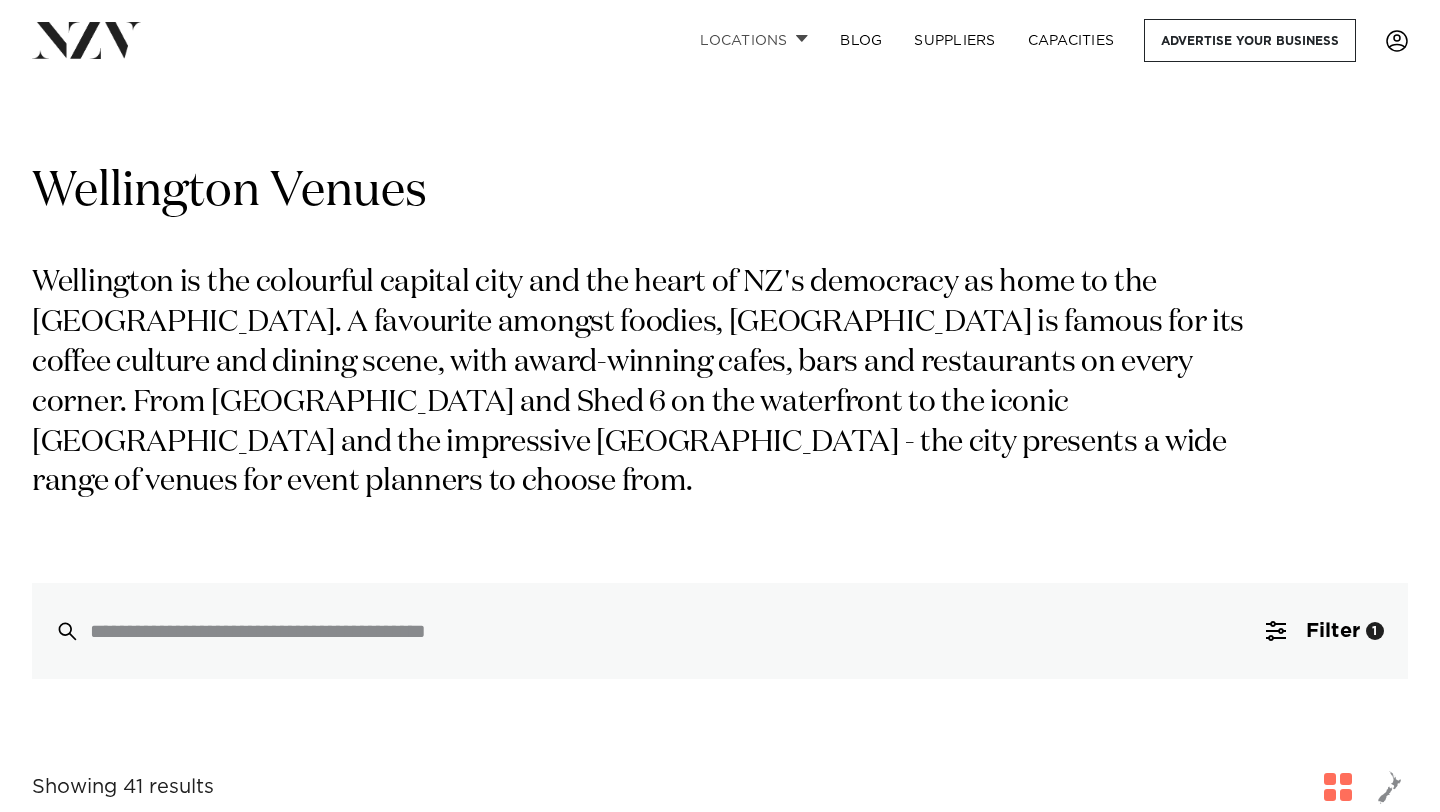 click on "Locations" at bounding box center [754, 40] 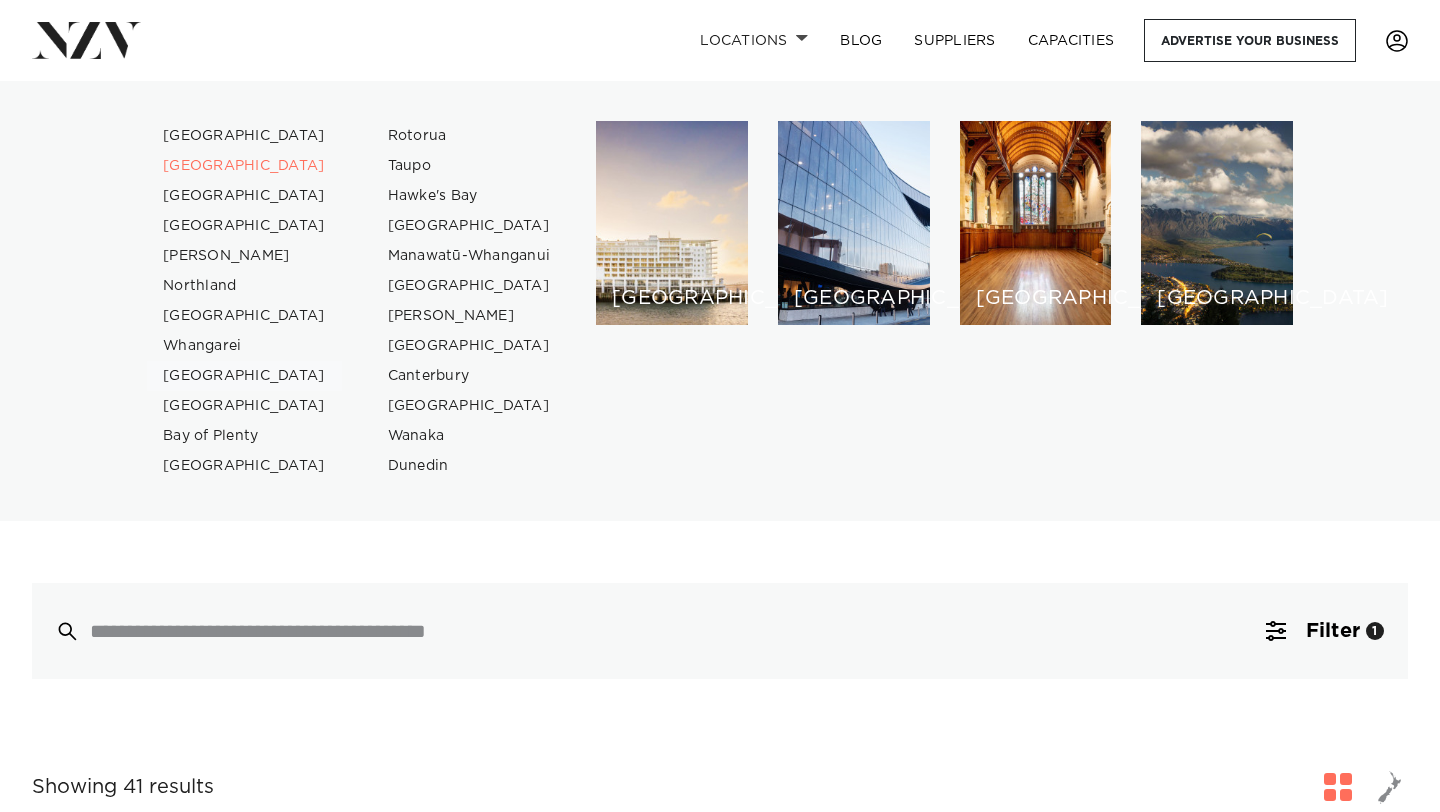 click on "[GEOGRAPHIC_DATA]" at bounding box center [244, 376] 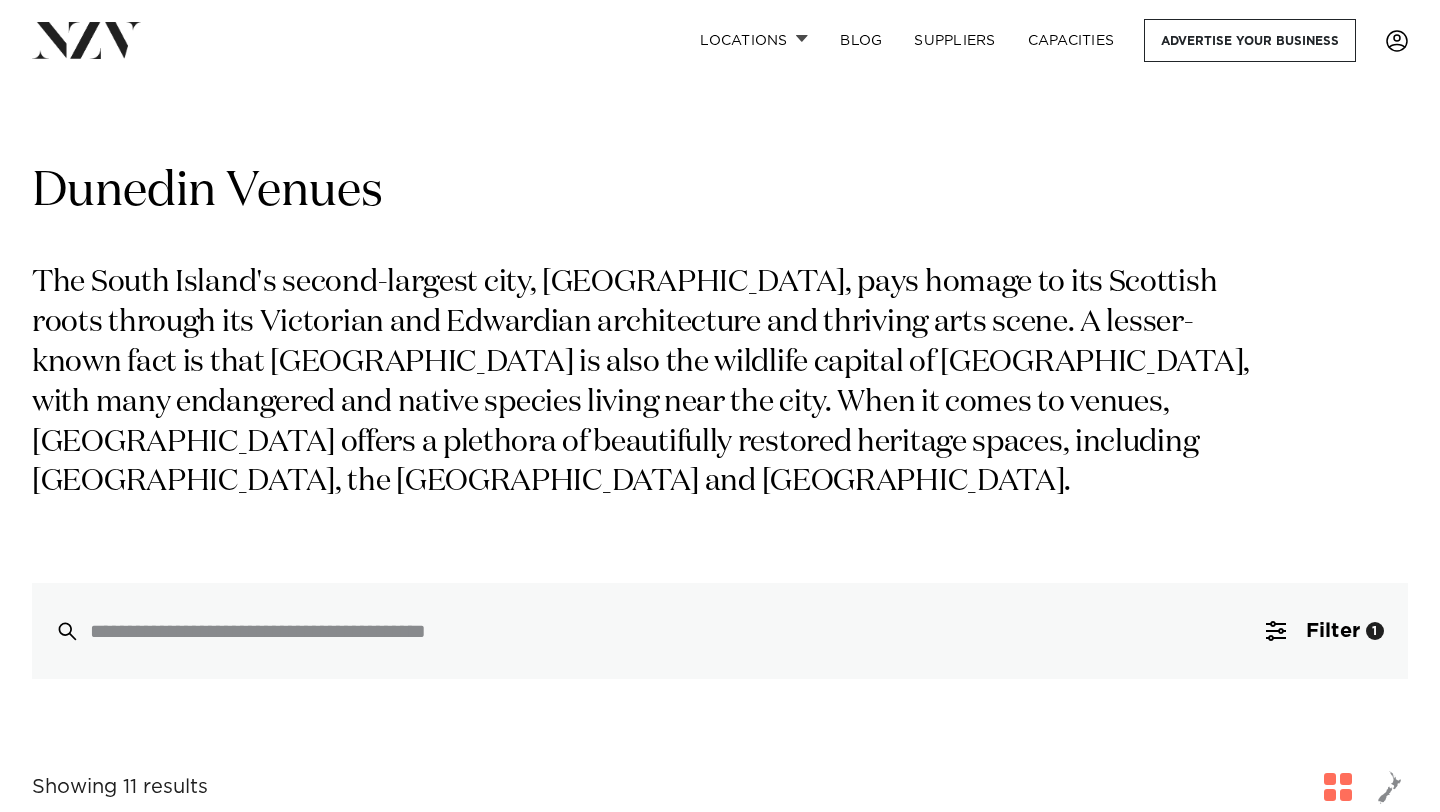 scroll, scrollTop: 0, scrollLeft: 0, axis: both 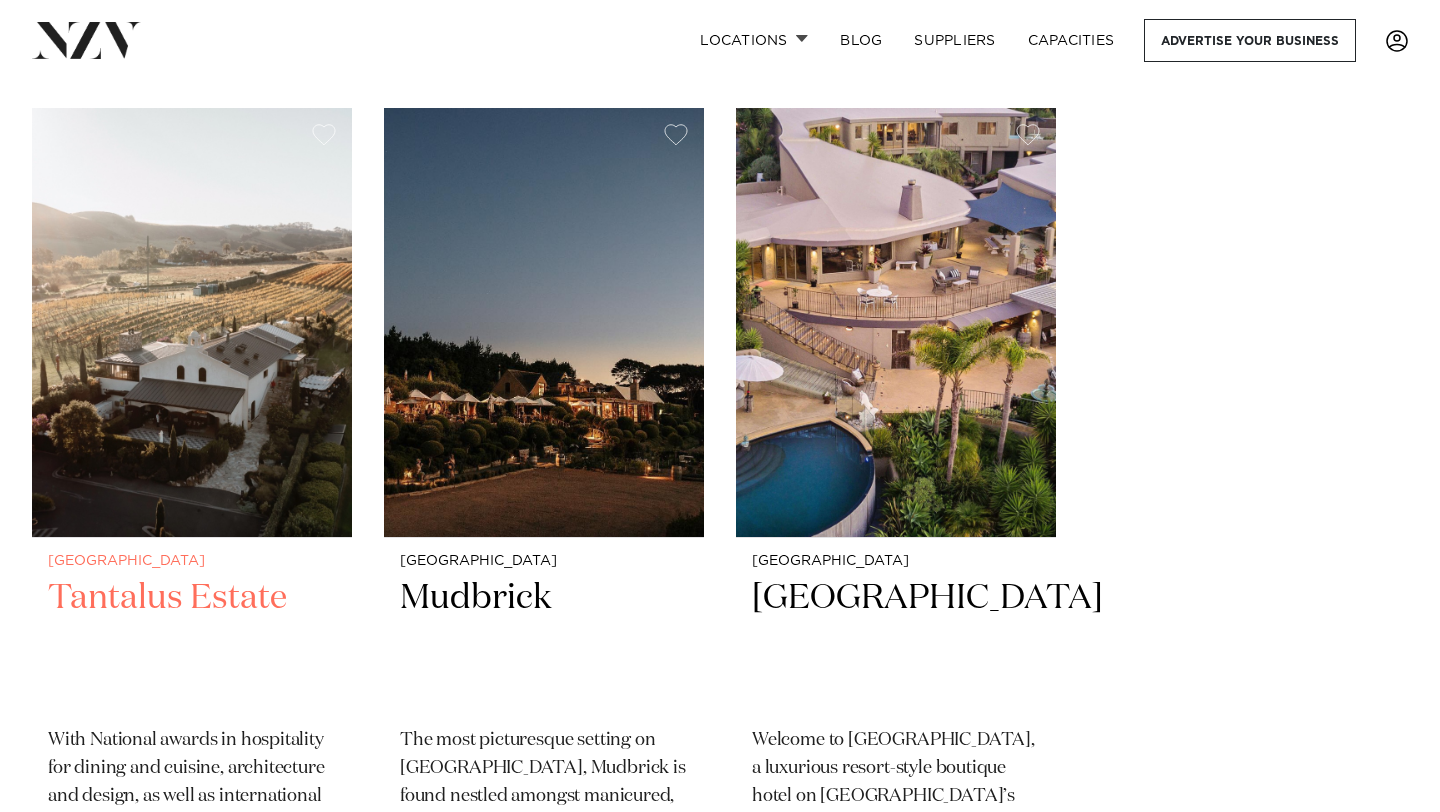 click on "Tantalus Estate" at bounding box center [192, 643] 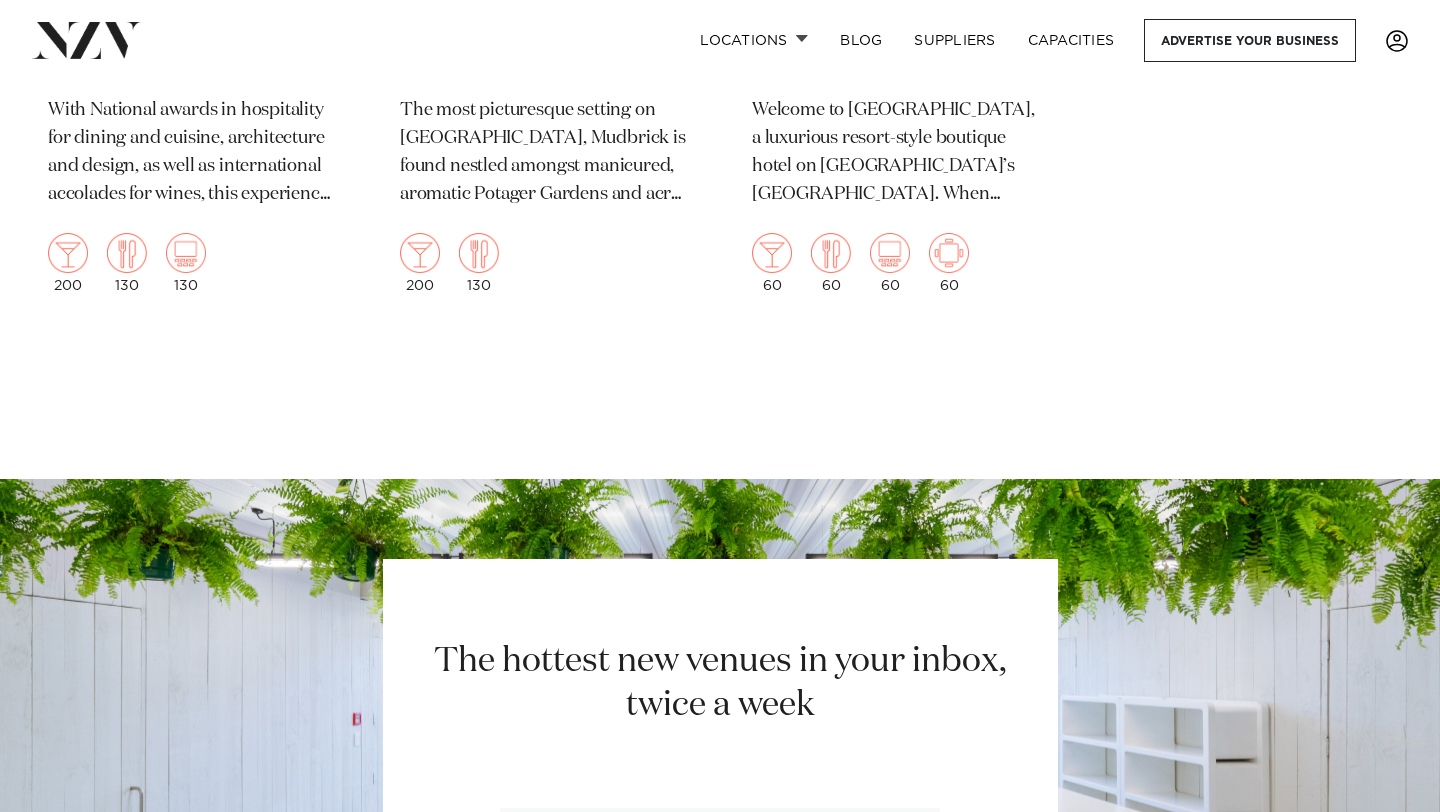 scroll, scrollTop: 1536, scrollLeft: 0, axis: vertical 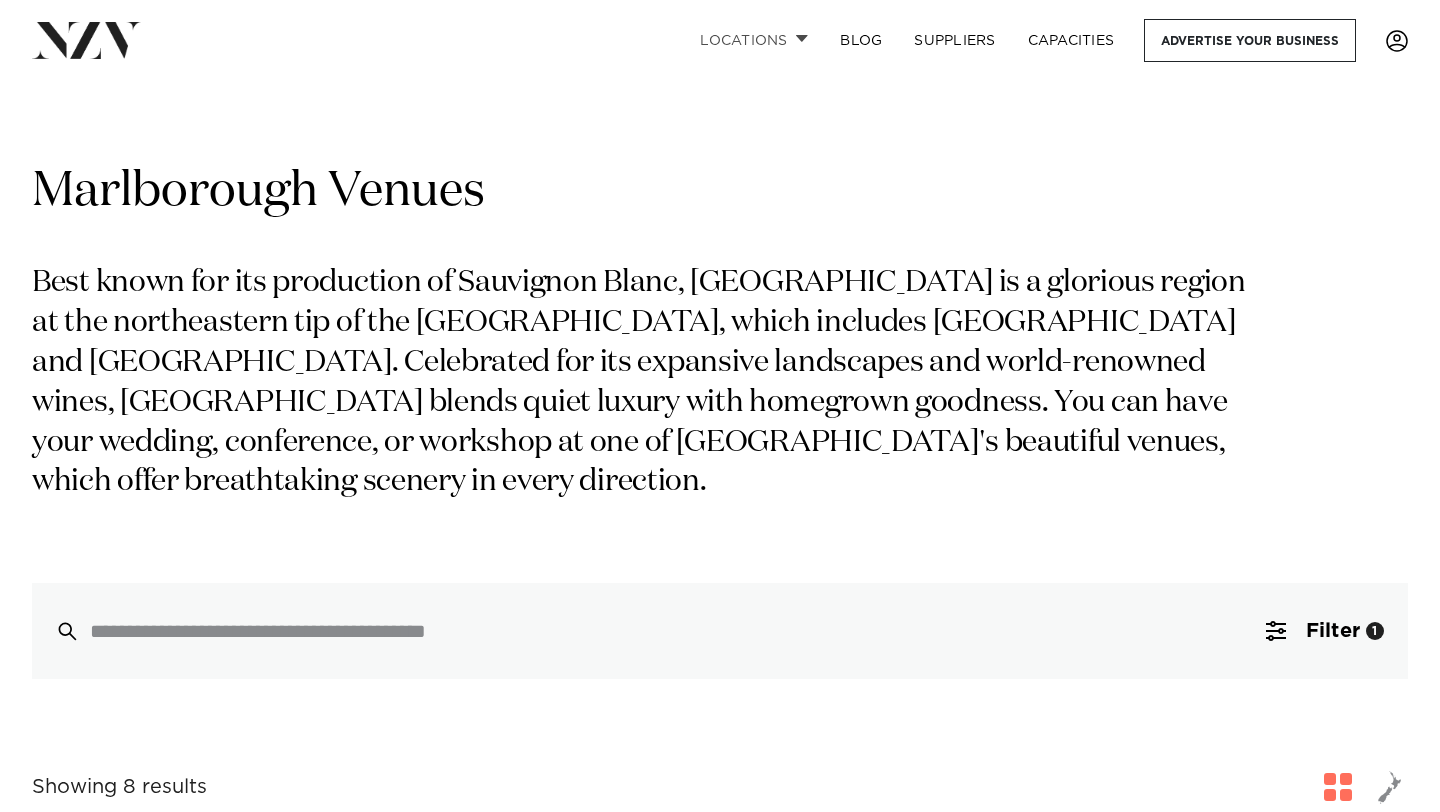 click on "Locations" at bounding box center [754, 40] 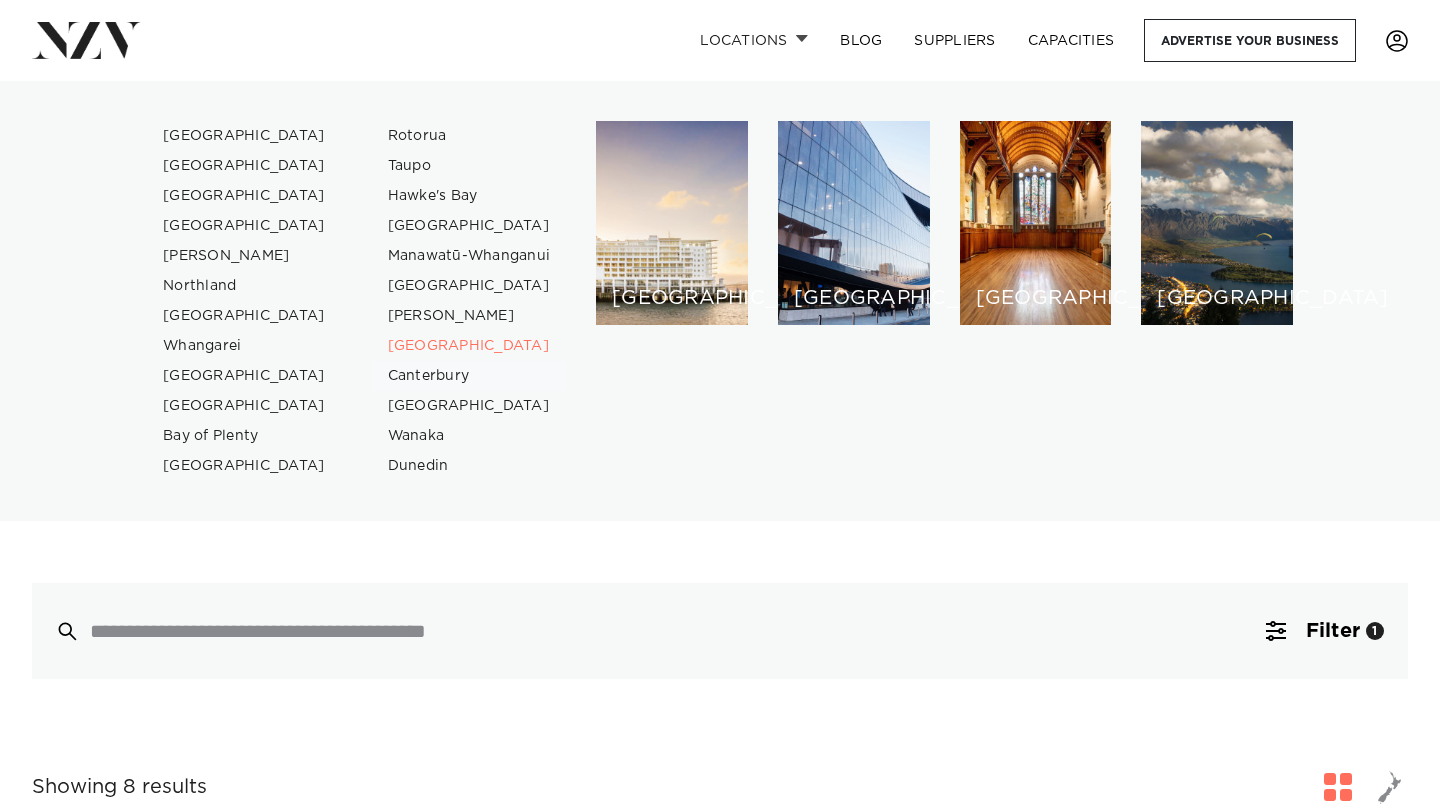 click on "Canterbury" at bounding box center (469, 376) 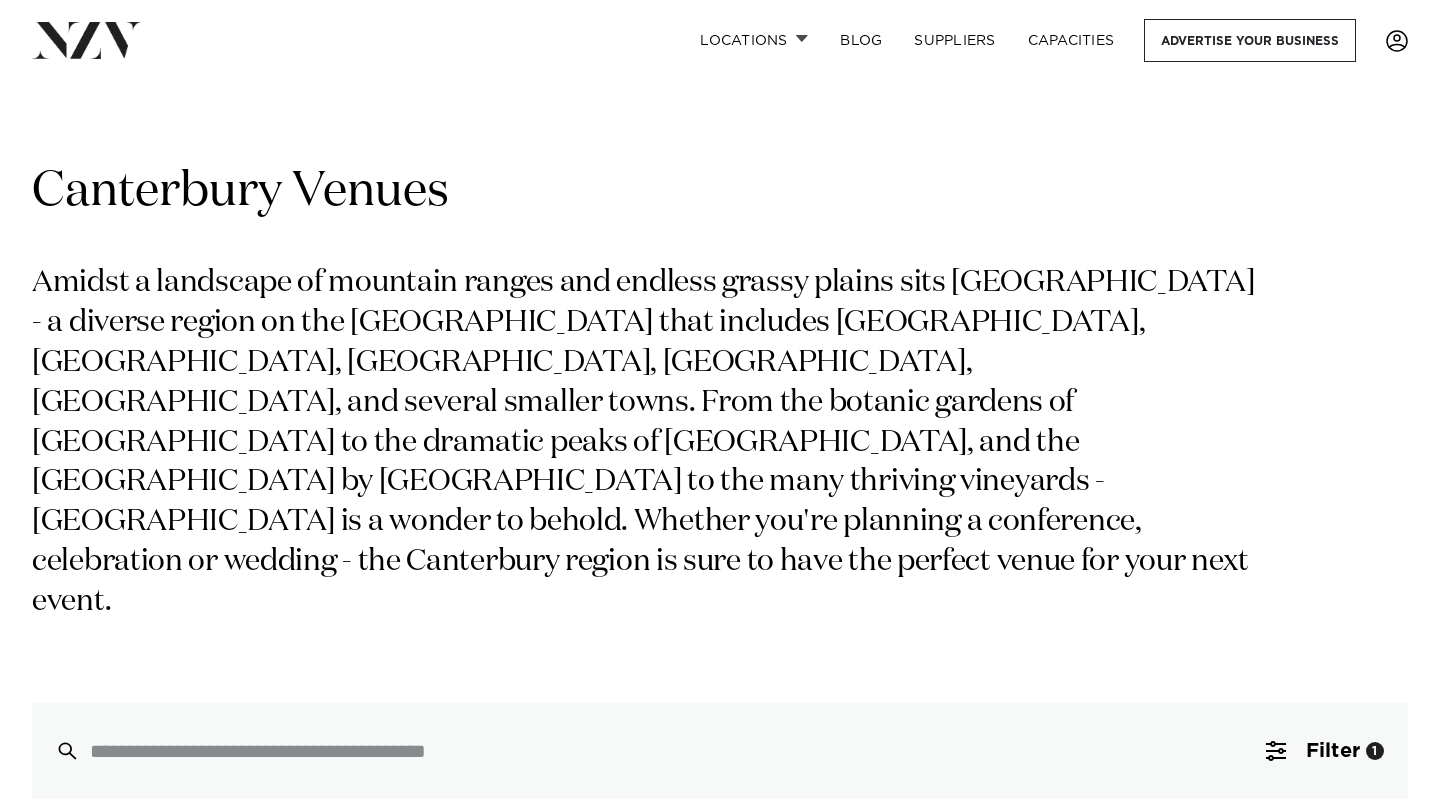 scroll, scrollTop: 0, scrollLeft: 0, axis: both 